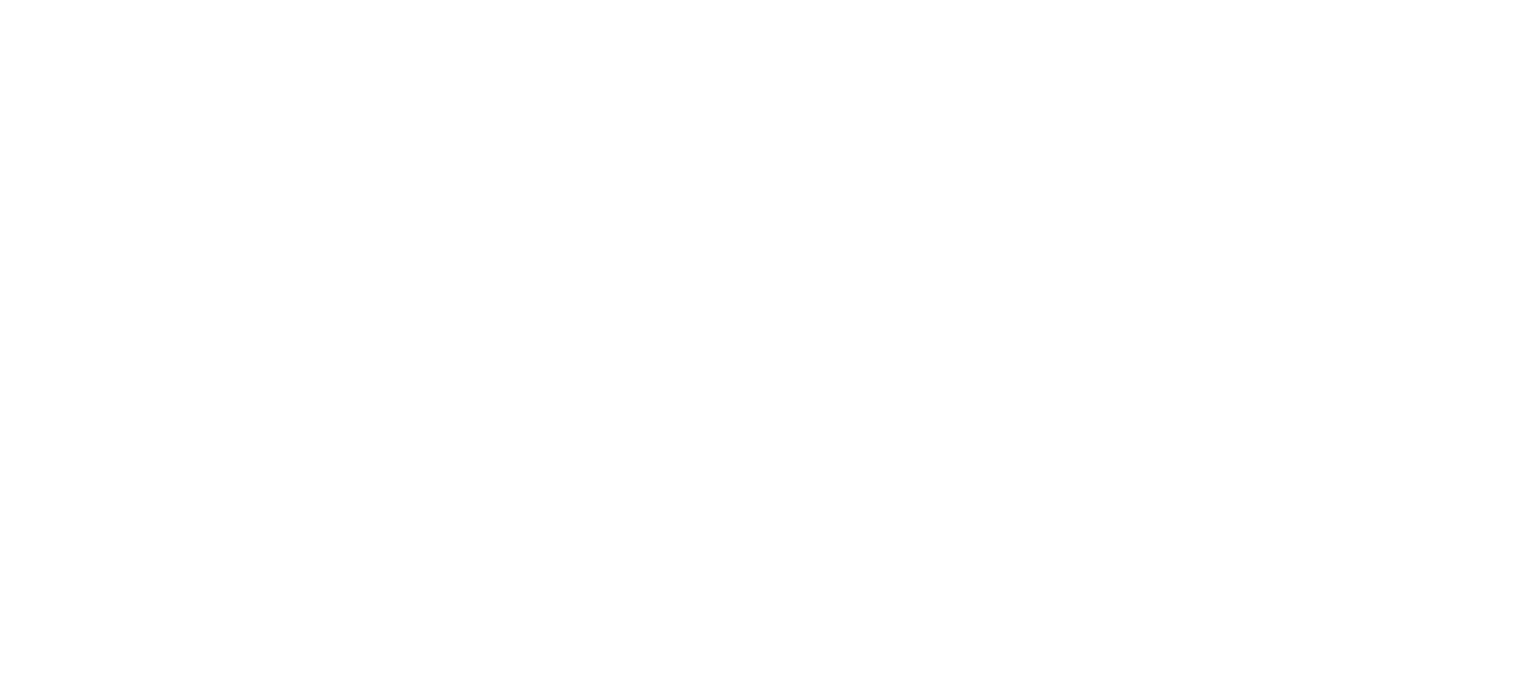 scroll, scrollTop: 0, scrollLeft: 0, axis: both 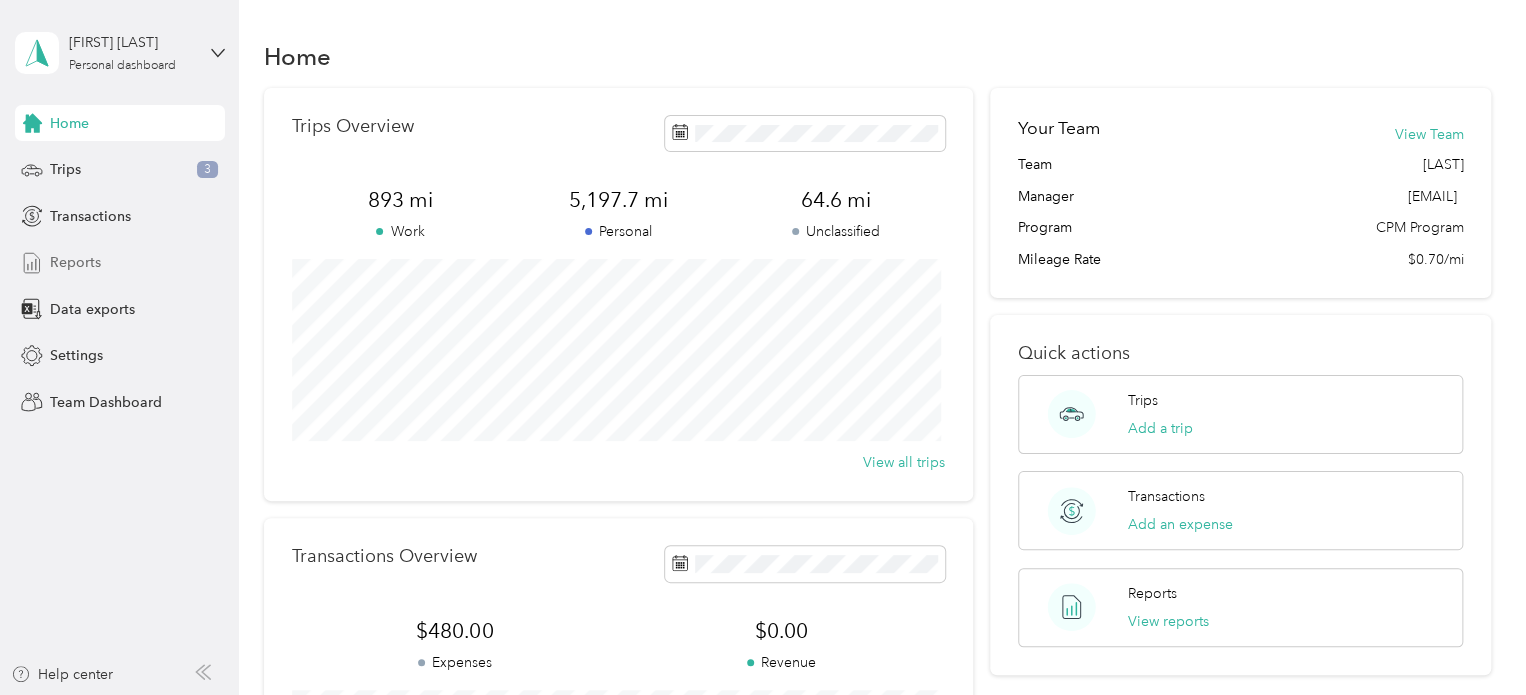 click on "Reports" at bounding box center (75, 262) 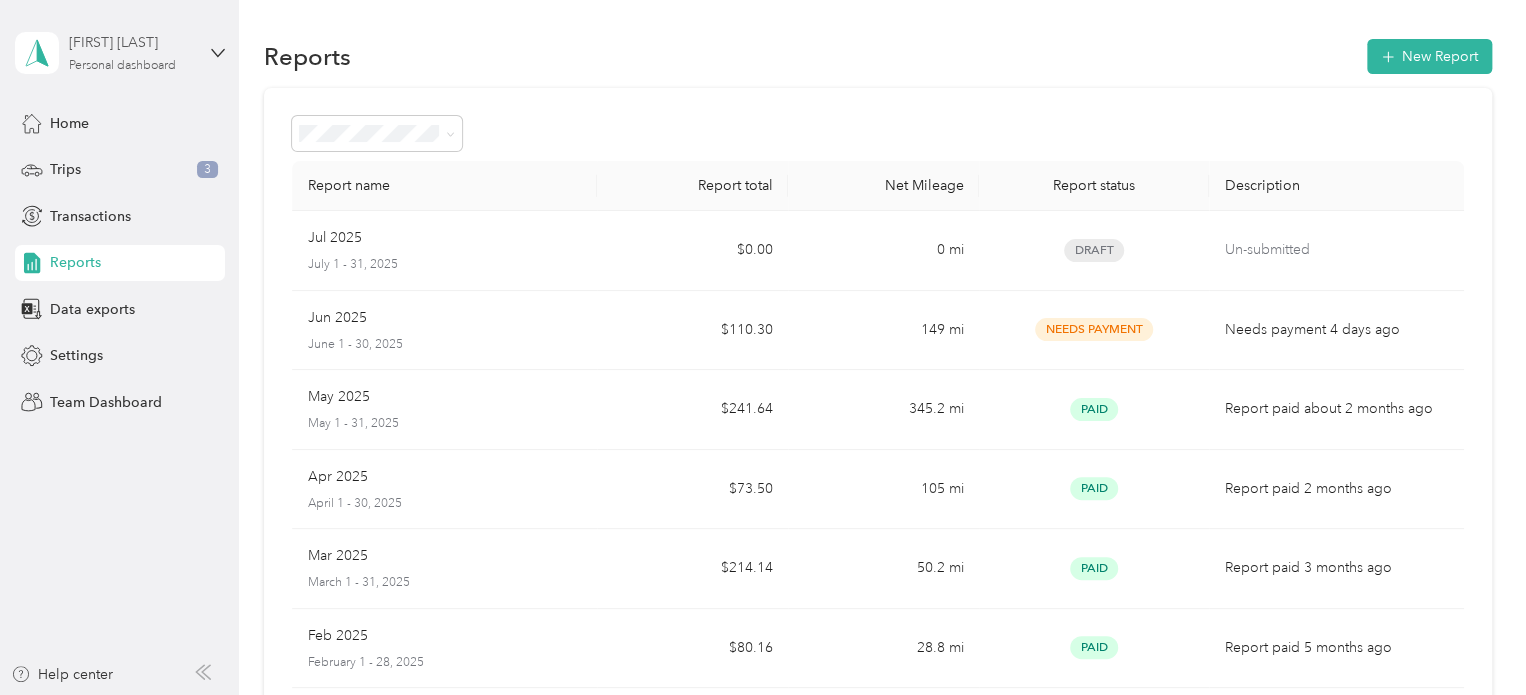 click on "Personal dashboard" at bounding box center (122, 66) 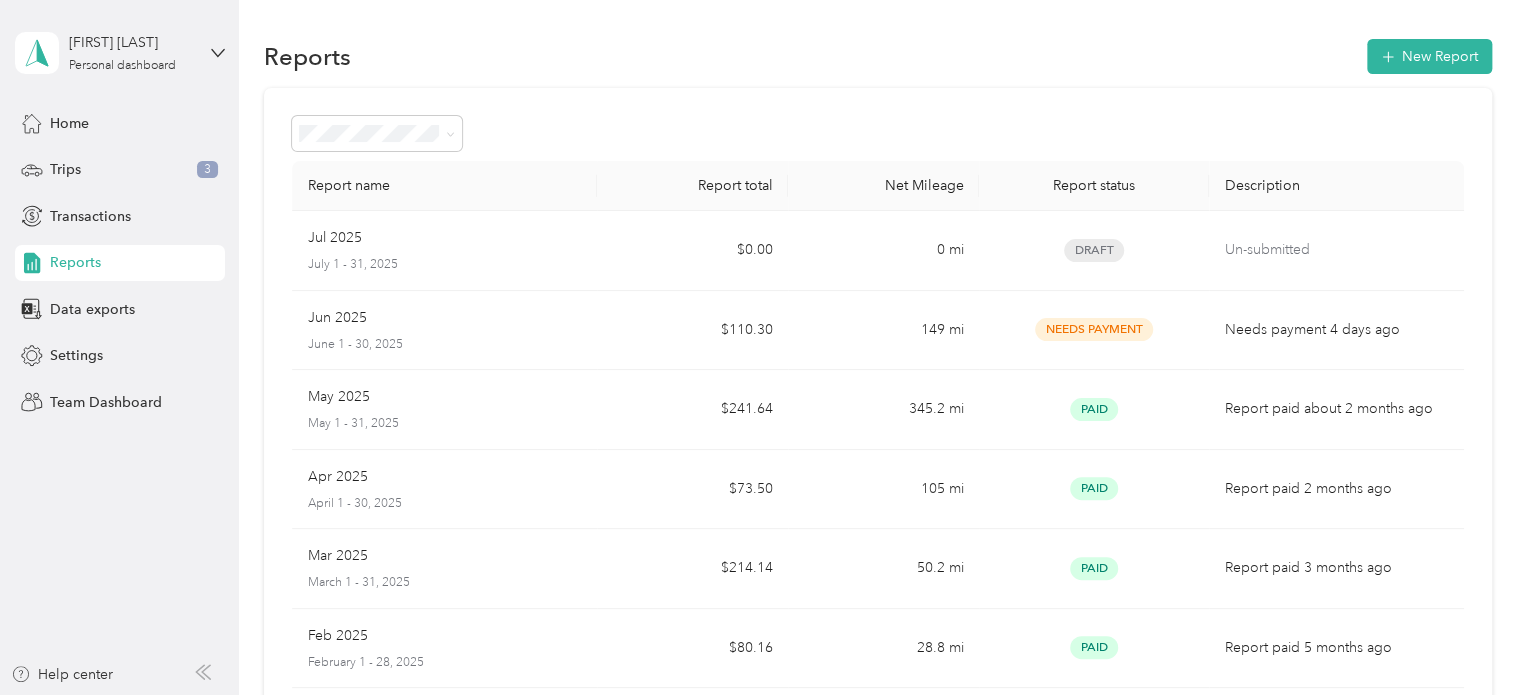 click on "Kelly Ryba Personal dashboard" at bounding box center [105, 53] 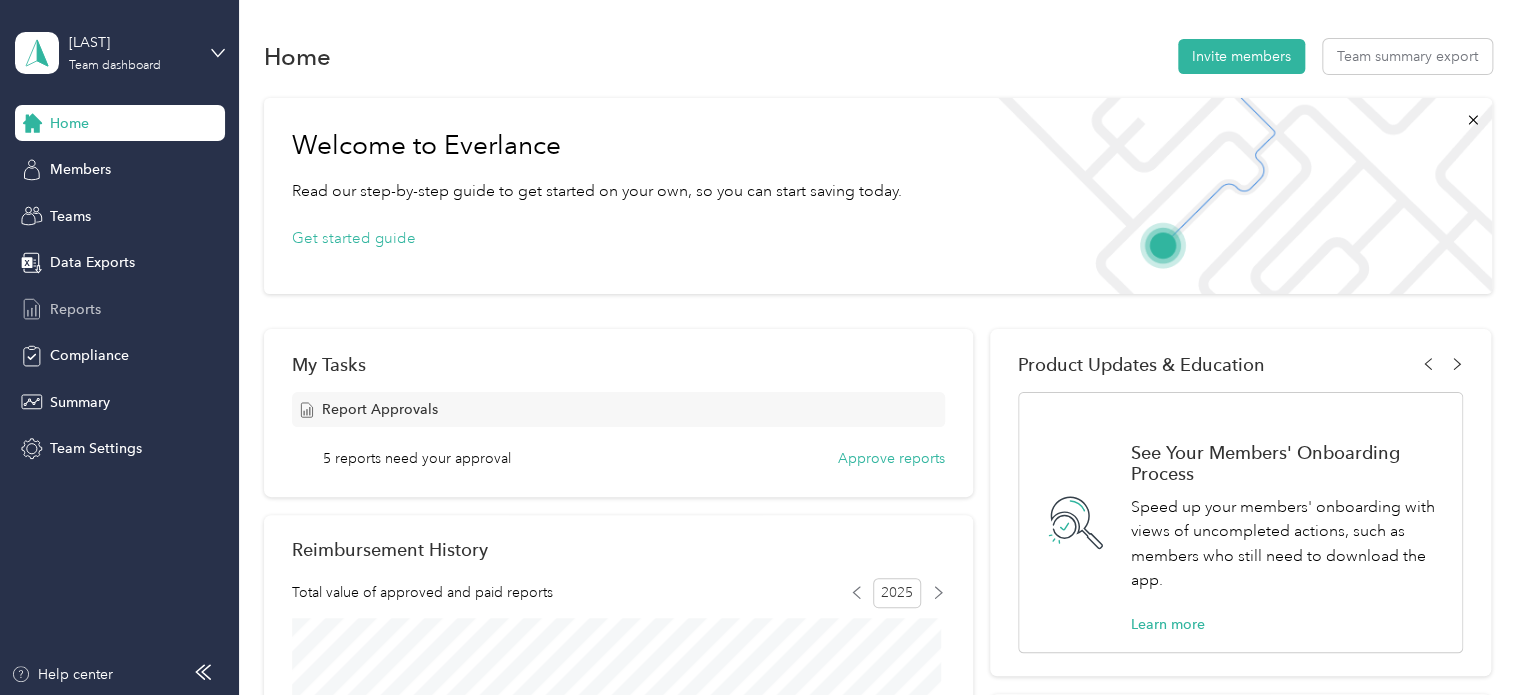 click on "Reports" at bounding box center [75, 309] 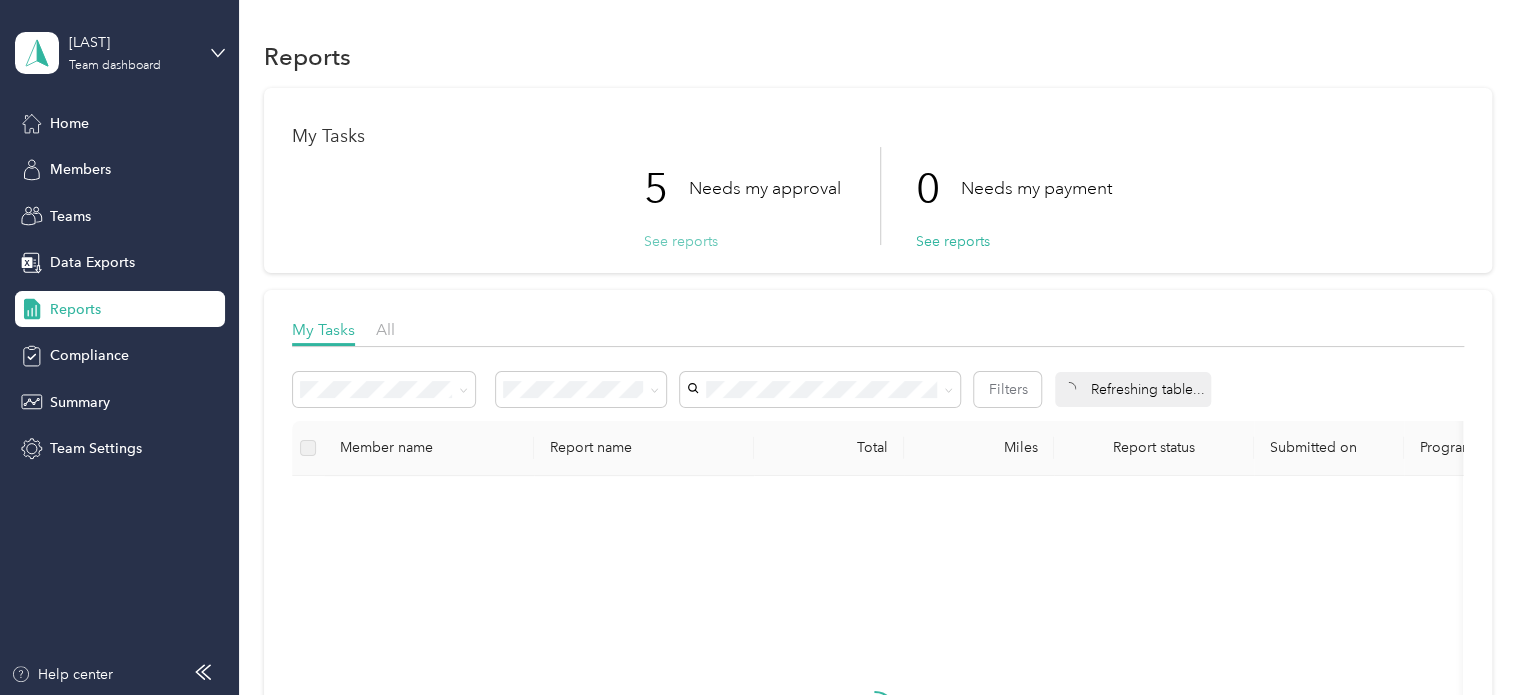 click on "See reports" at bounding box center (681, 241) 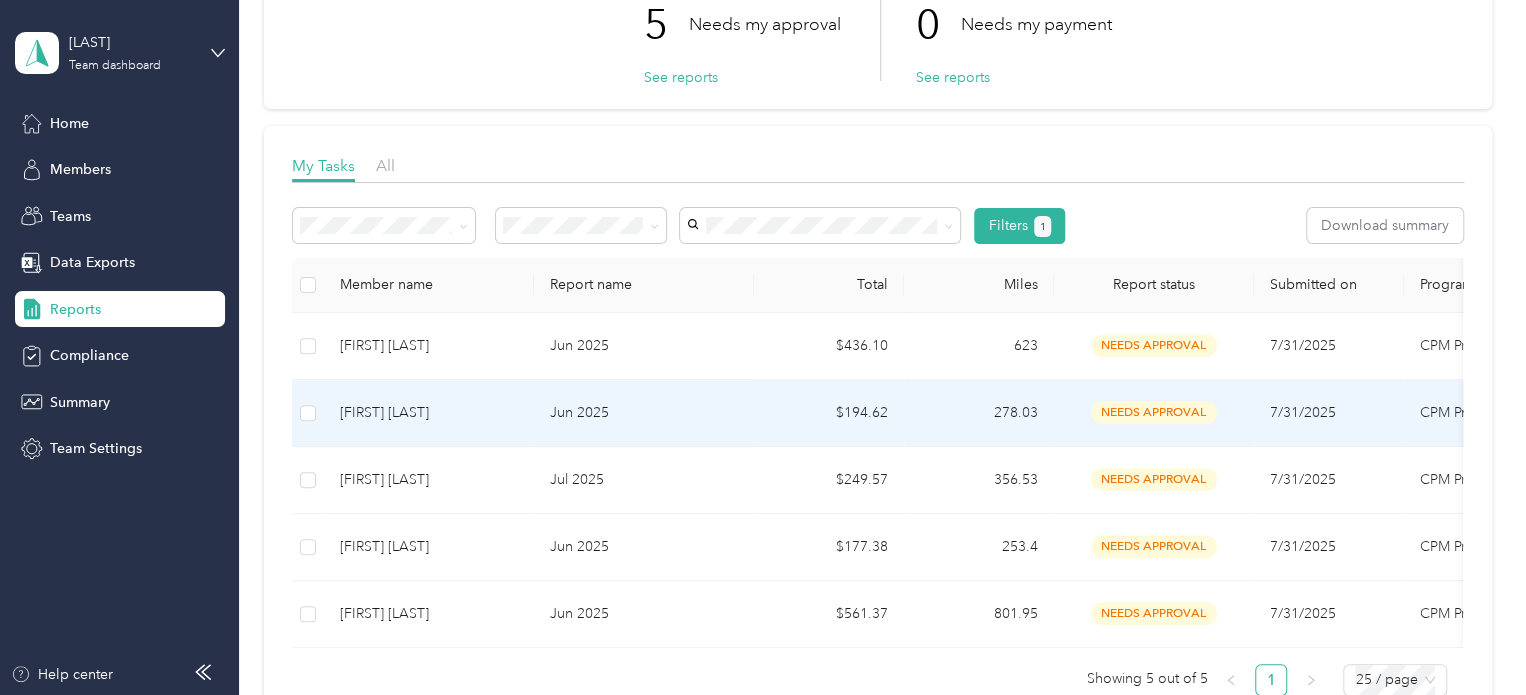 scroll, scrollTop: 200, scrollLeft: 0, axis: vertical 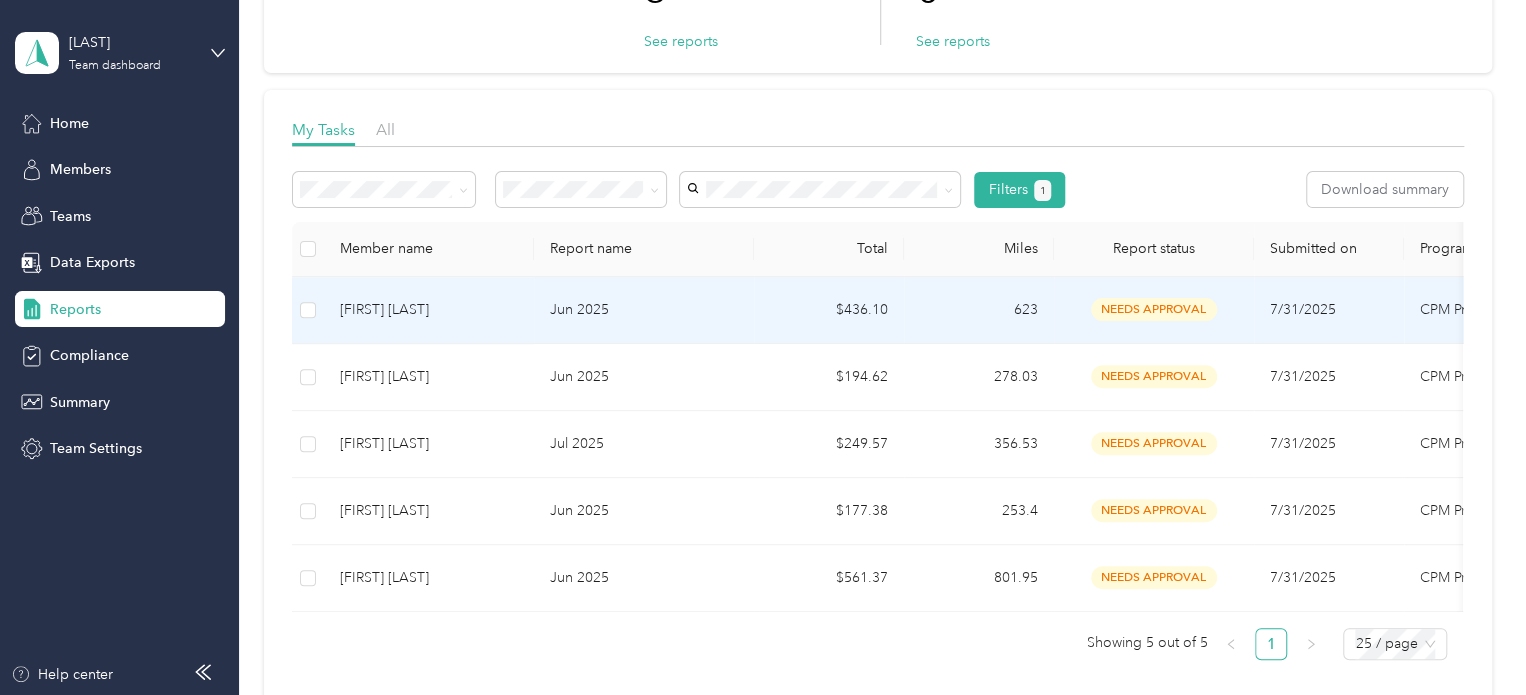 click on "Marta  Gonzalez" at bounding box center [429, 310] 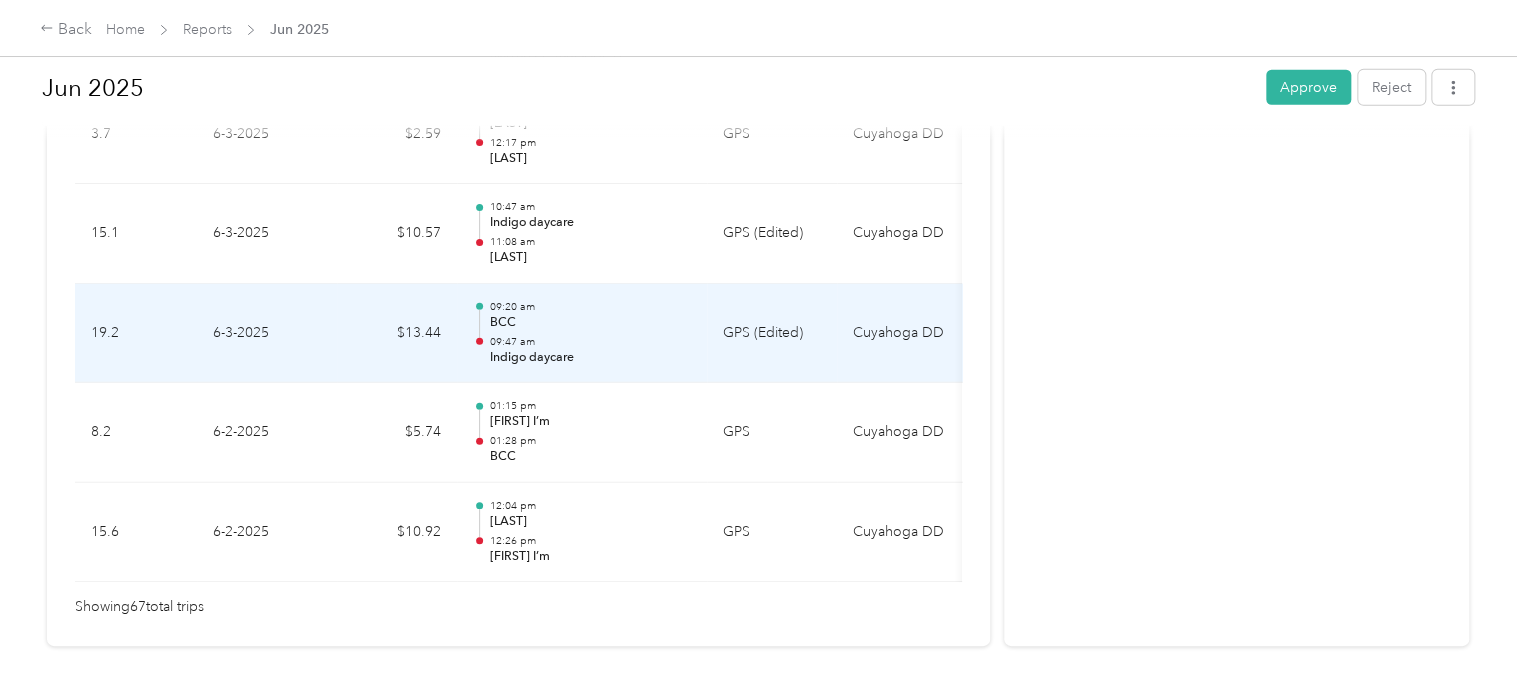 scroll, scrollTop: 6800, scrollLeft: 0, axis: vertical 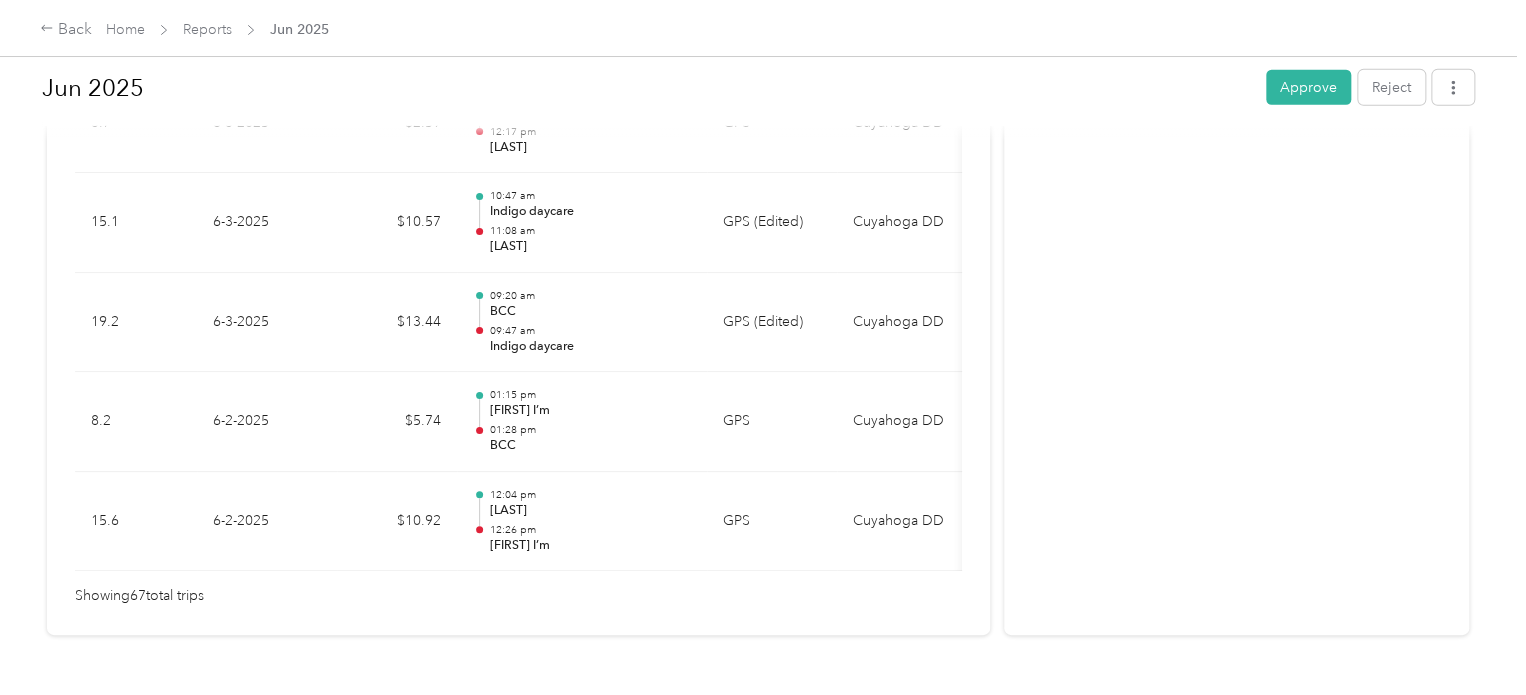 click on "Approve" at bounding box center (1308, 87) 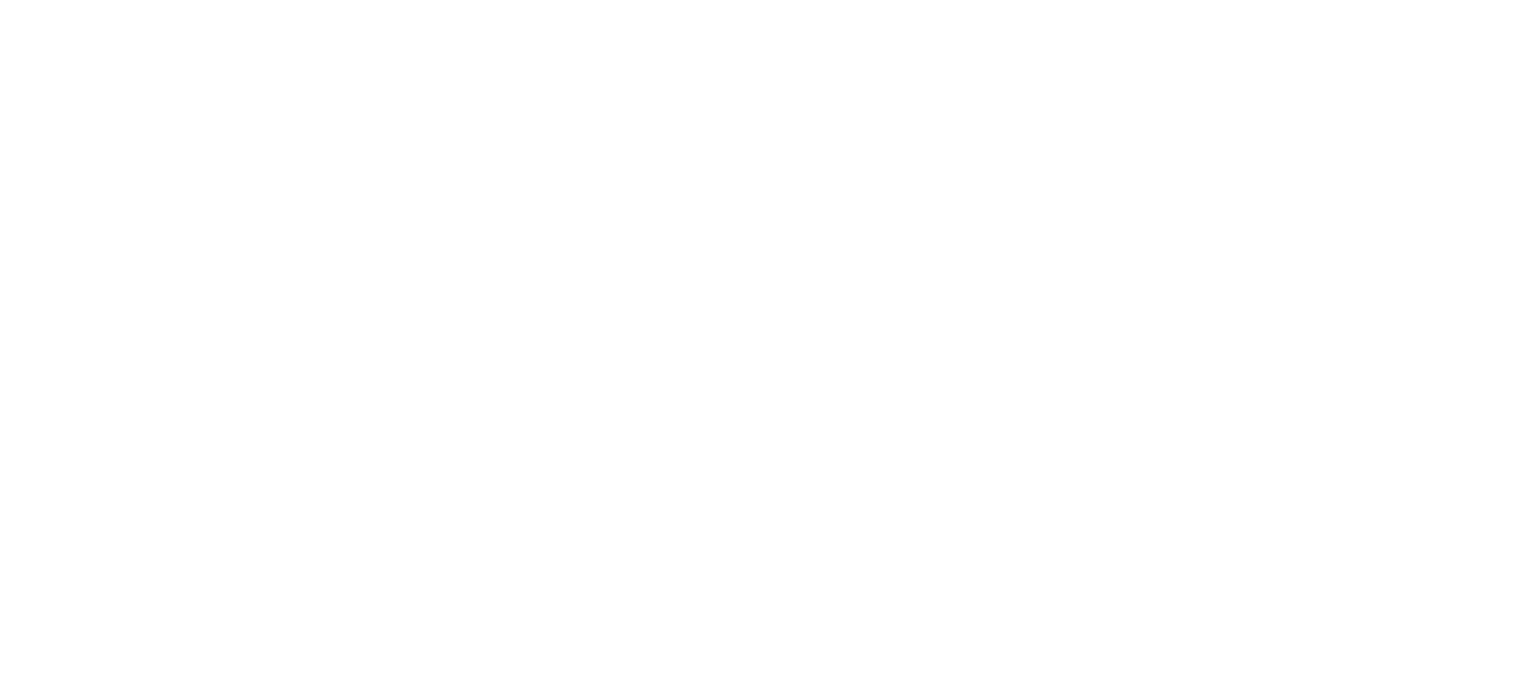 scroll, scrollTop: 0, scrollLeft: 0, axis: both 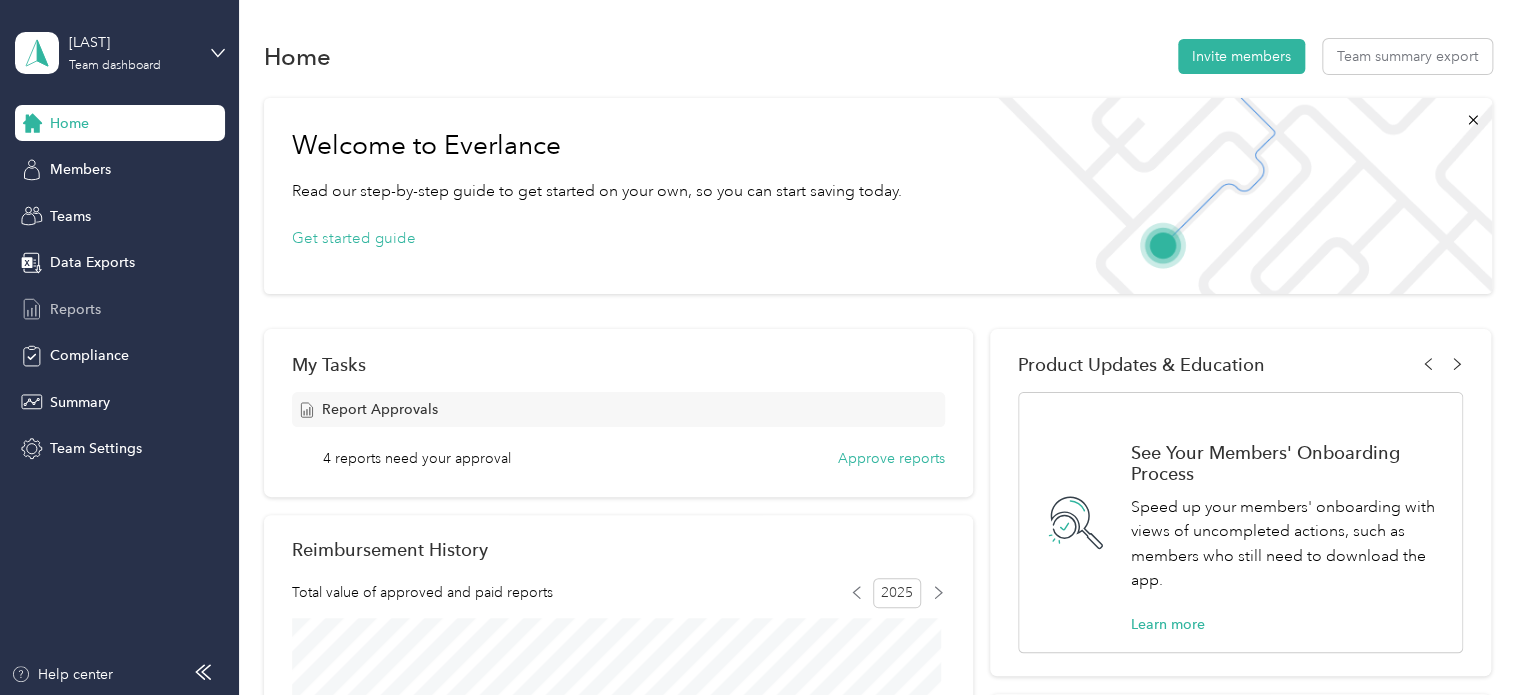 click on "Reports" at bounding box center (75, 309) 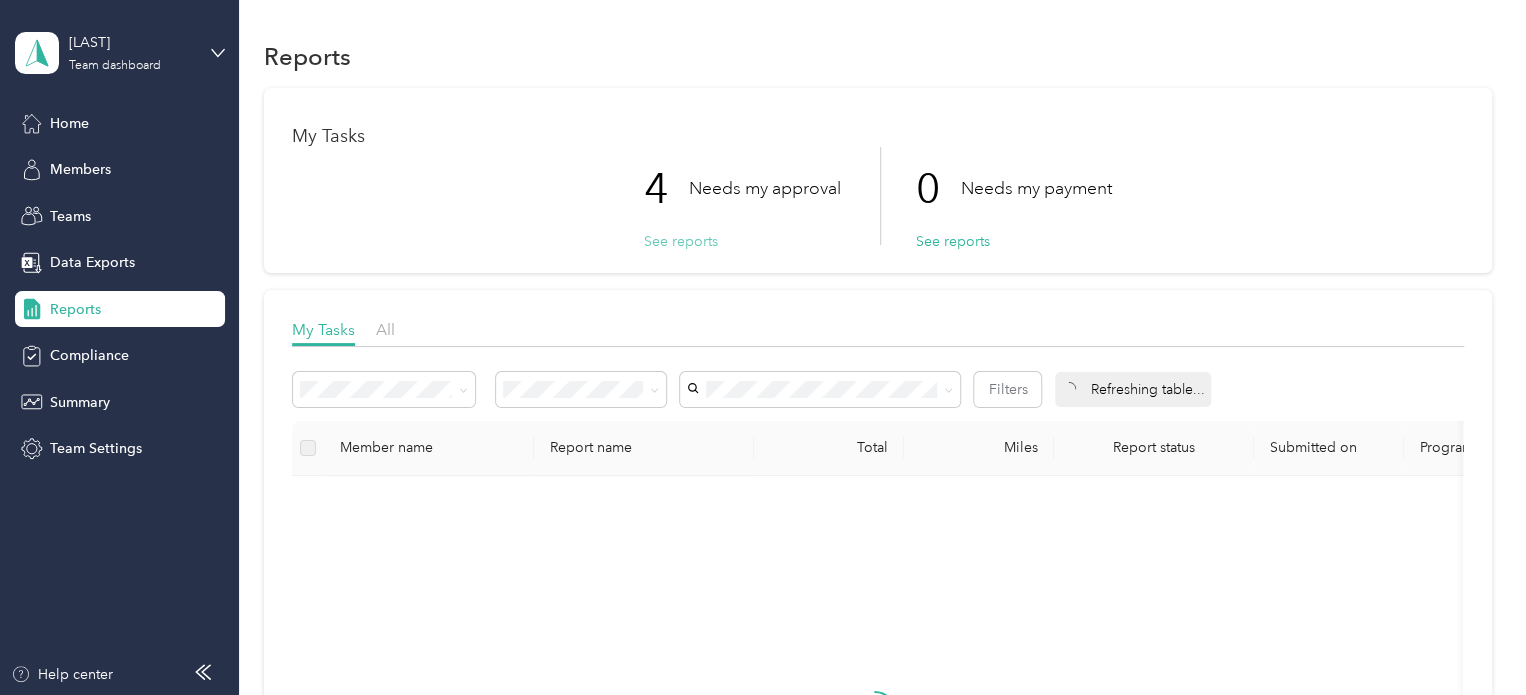 click on "See reports" at bounding box center (681, 241) 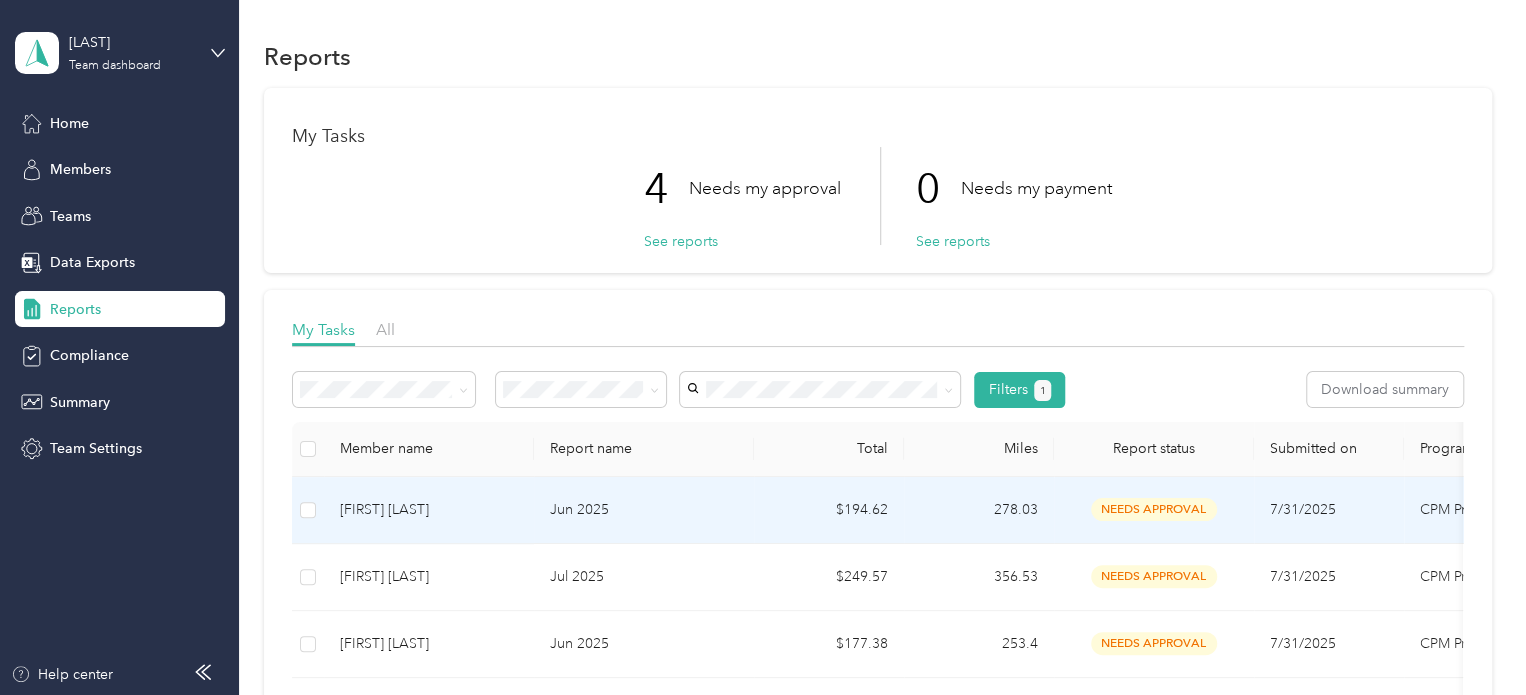 click on "Kathy Kish" at bounding box center [429, 510] 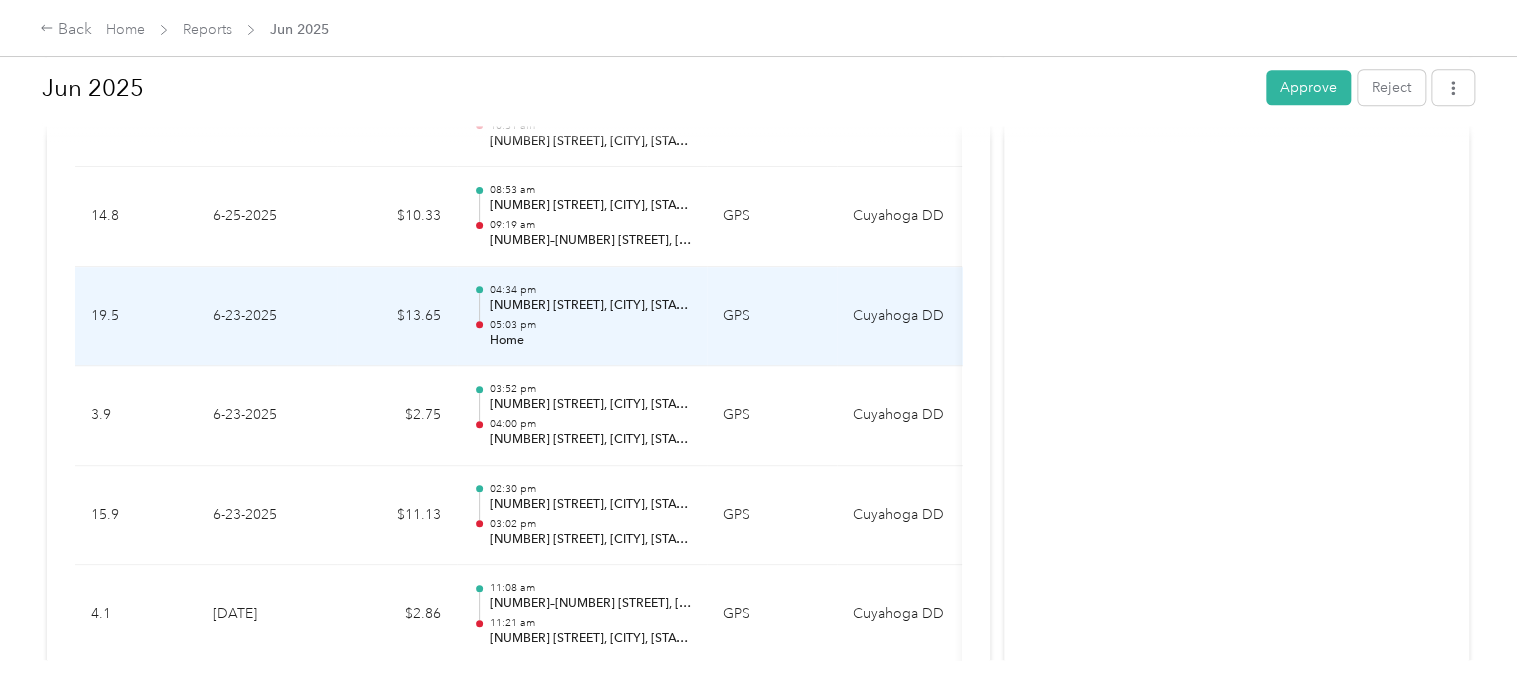 scroll, scrollTop: 1000, scrollLeft: 0, axis: vertical 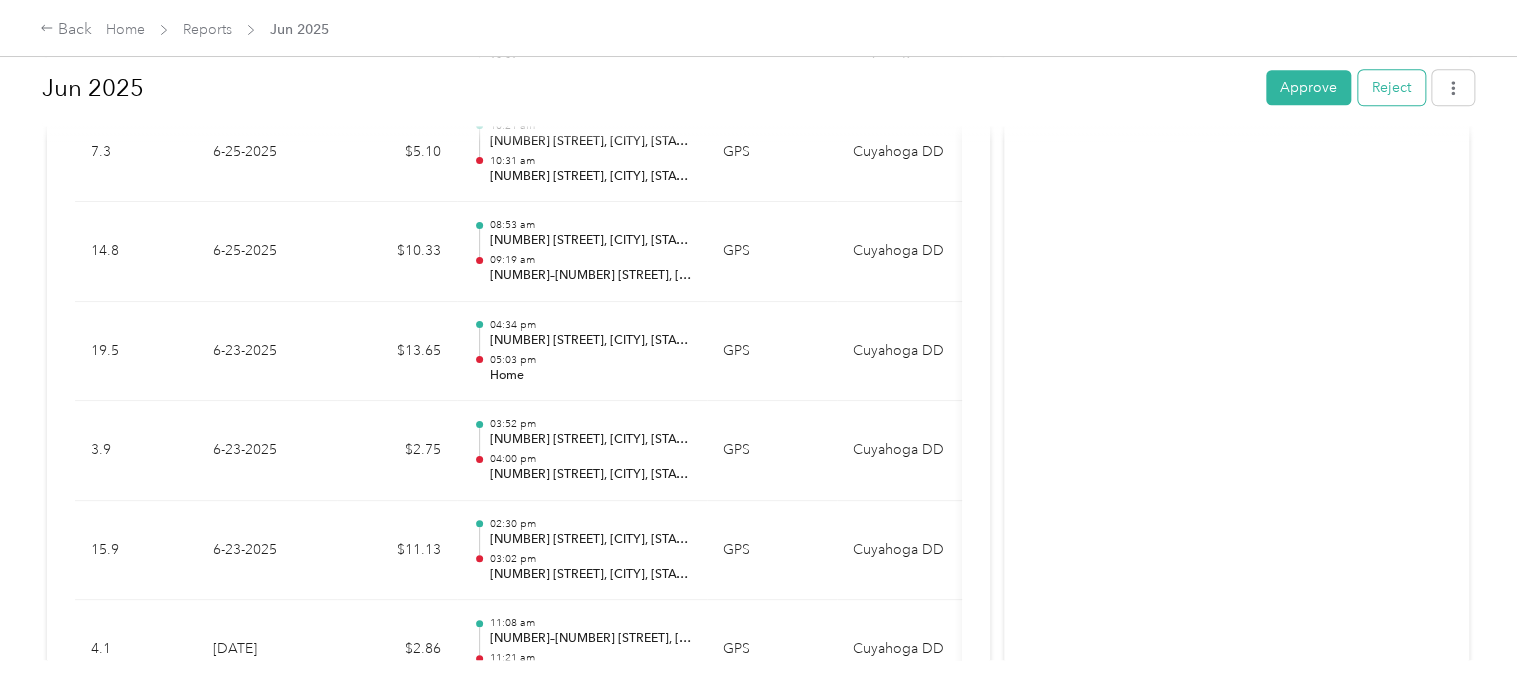 click on "Reject" at bounding box center (1391, 87) 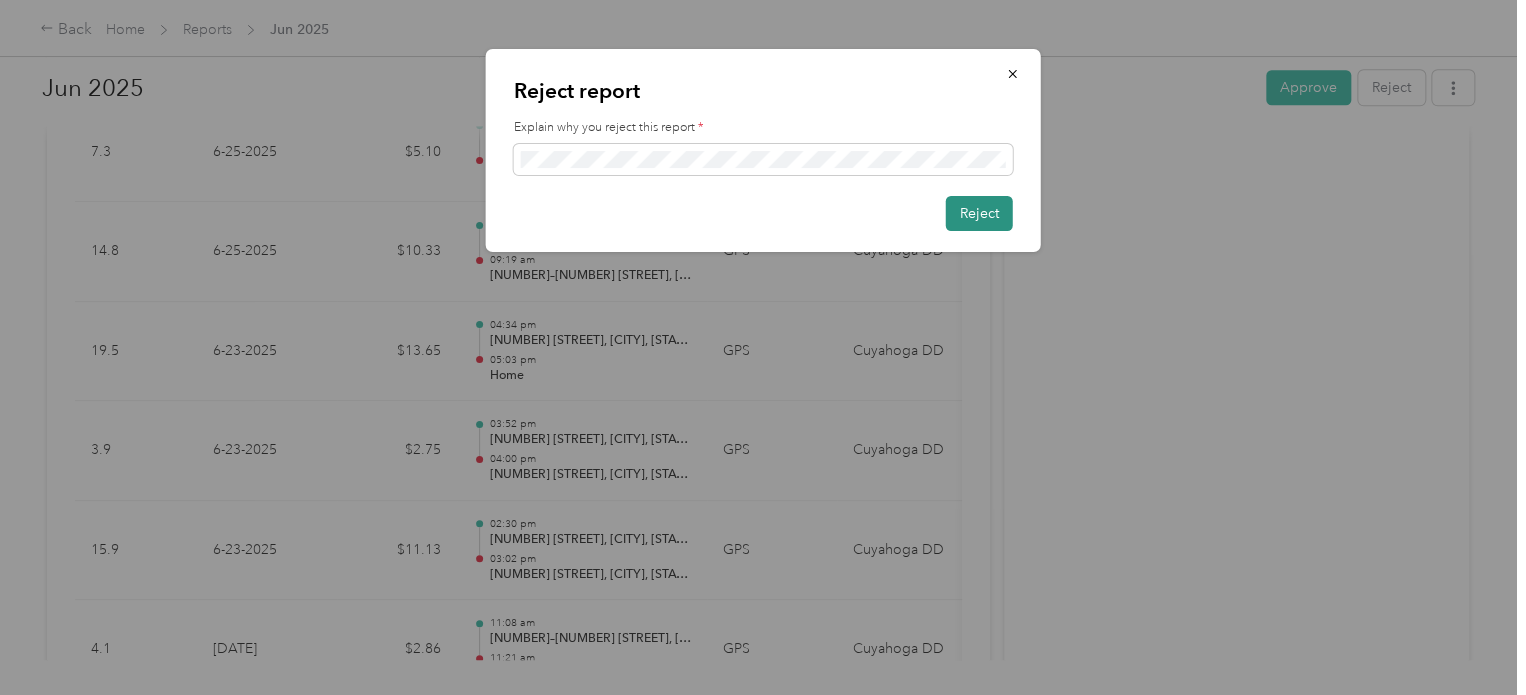 click on "Reject" at bounding box center [979, 213] 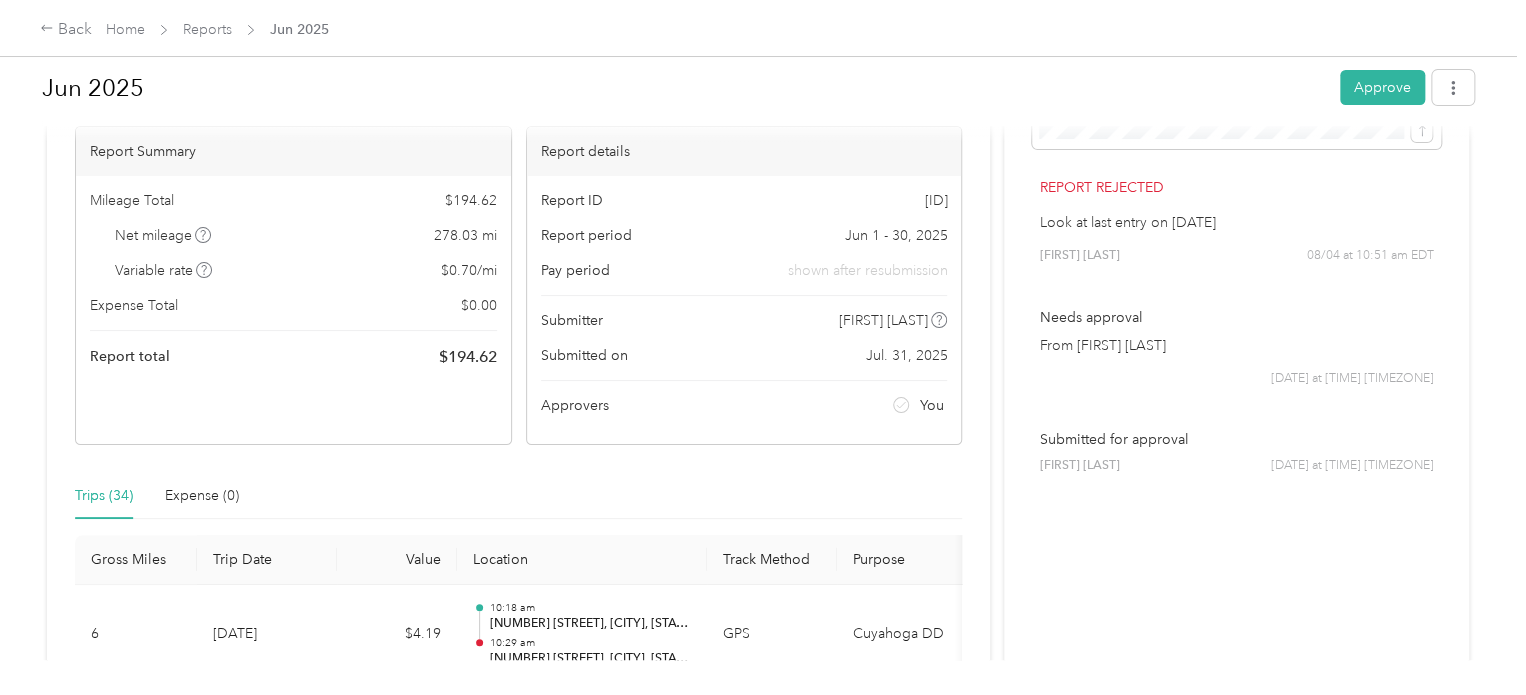 scroll, scrollTop: 0, scrollLeft: 0, axis: both 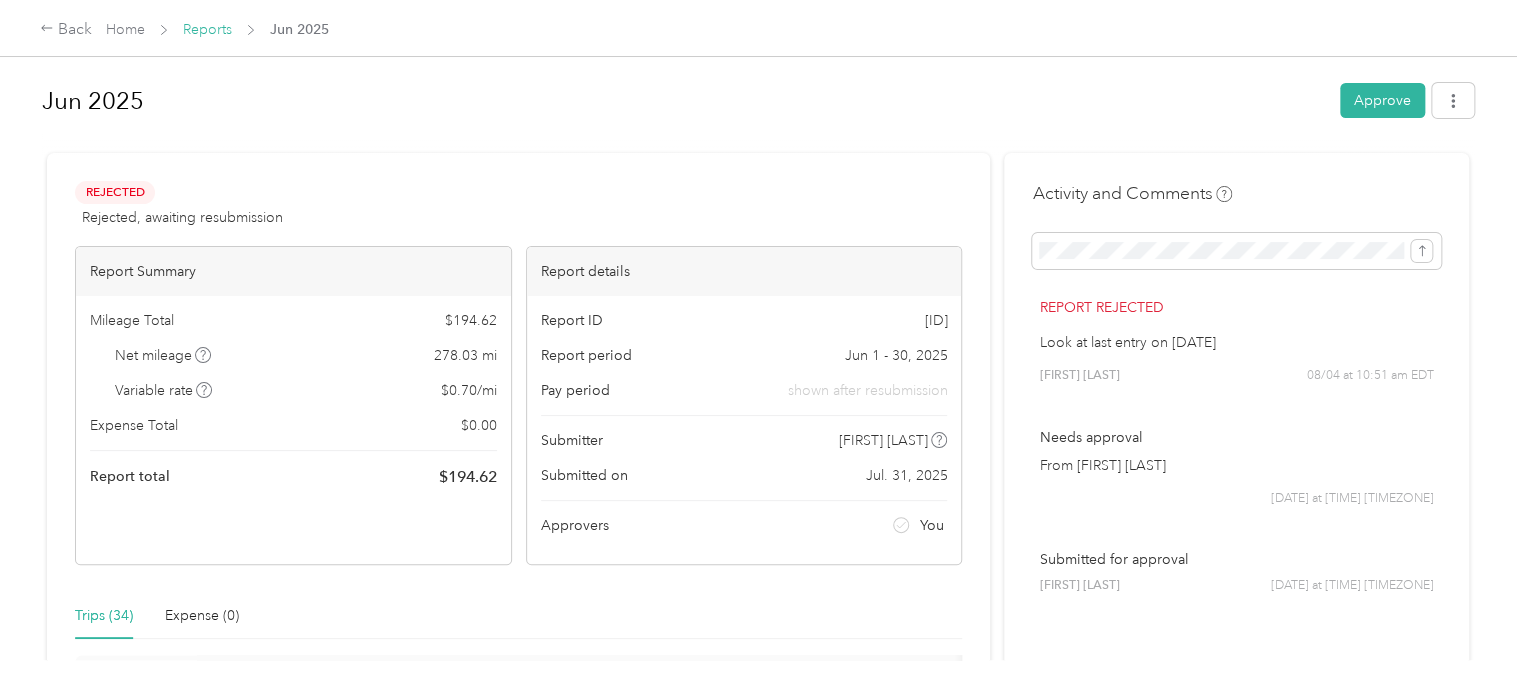 click on "Reports" at bounding box center (207, 29) 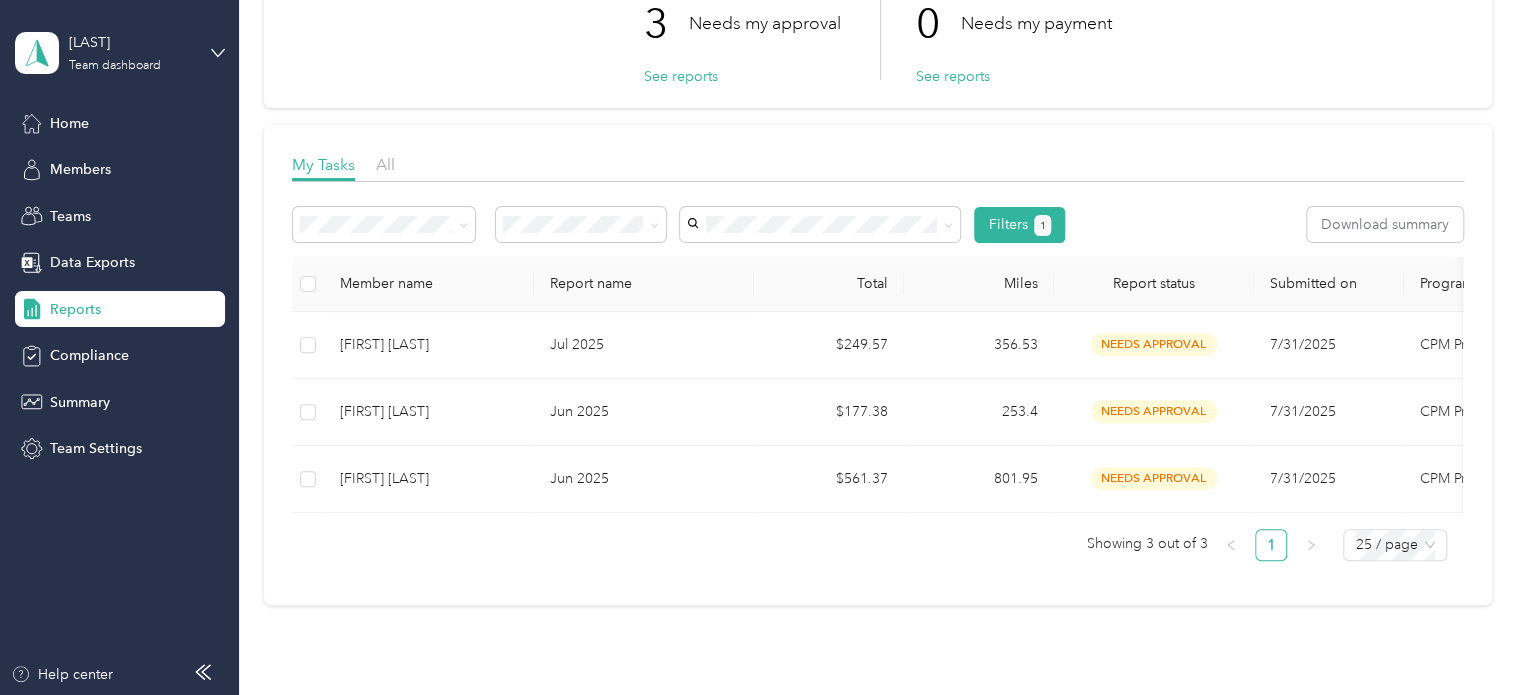 scroll, scrollTop: 200, scrollLeft: 0, axis: vertical 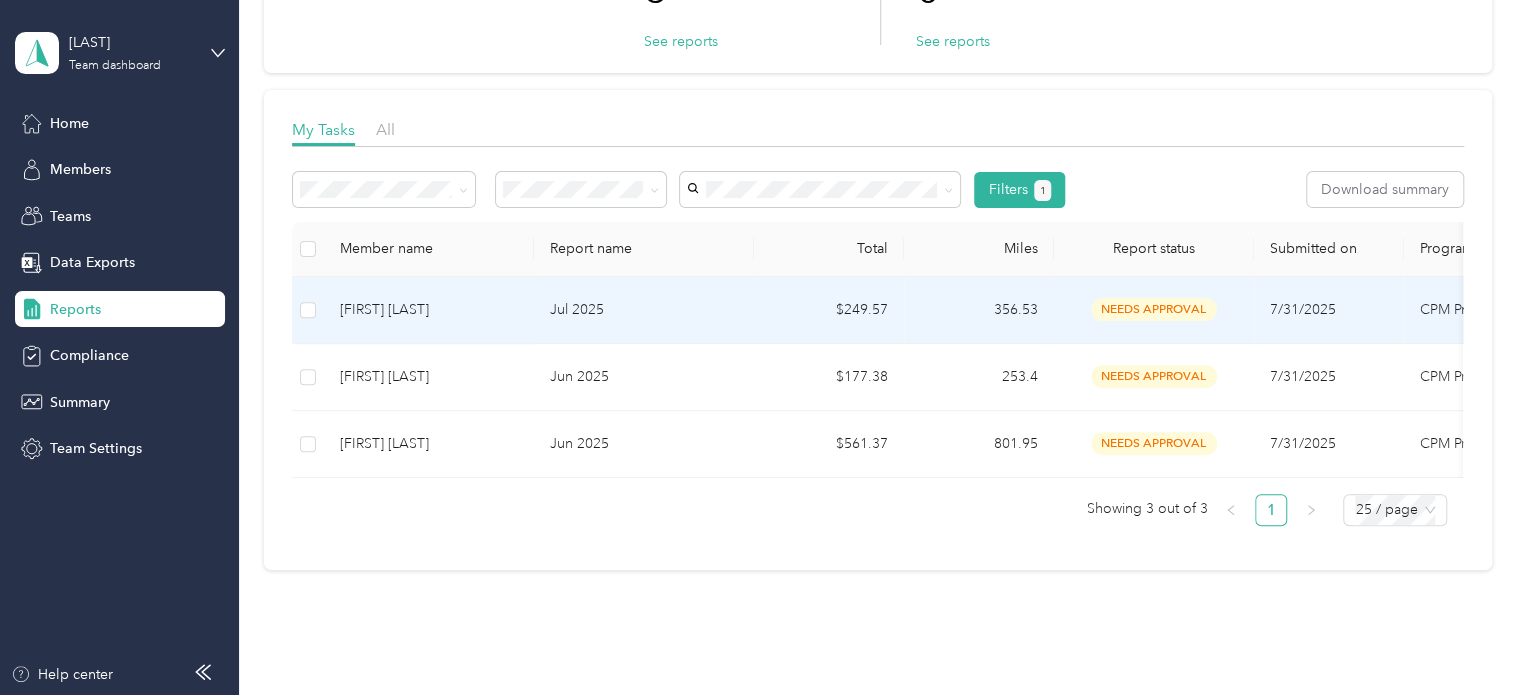 click on "Paula Derr" at bounding box center [429, 310] 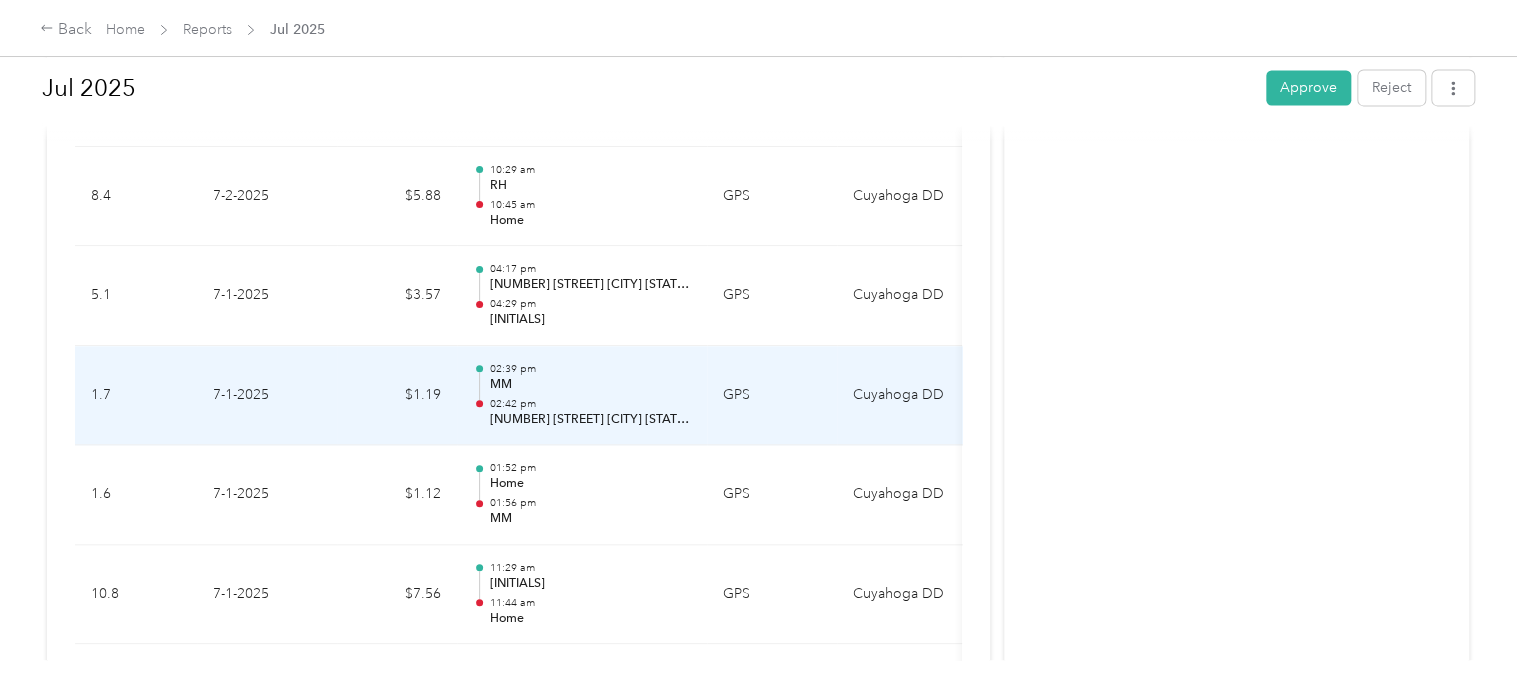 scroll, scrollTop: 5300, scrollLeft: 0, axis: vertical 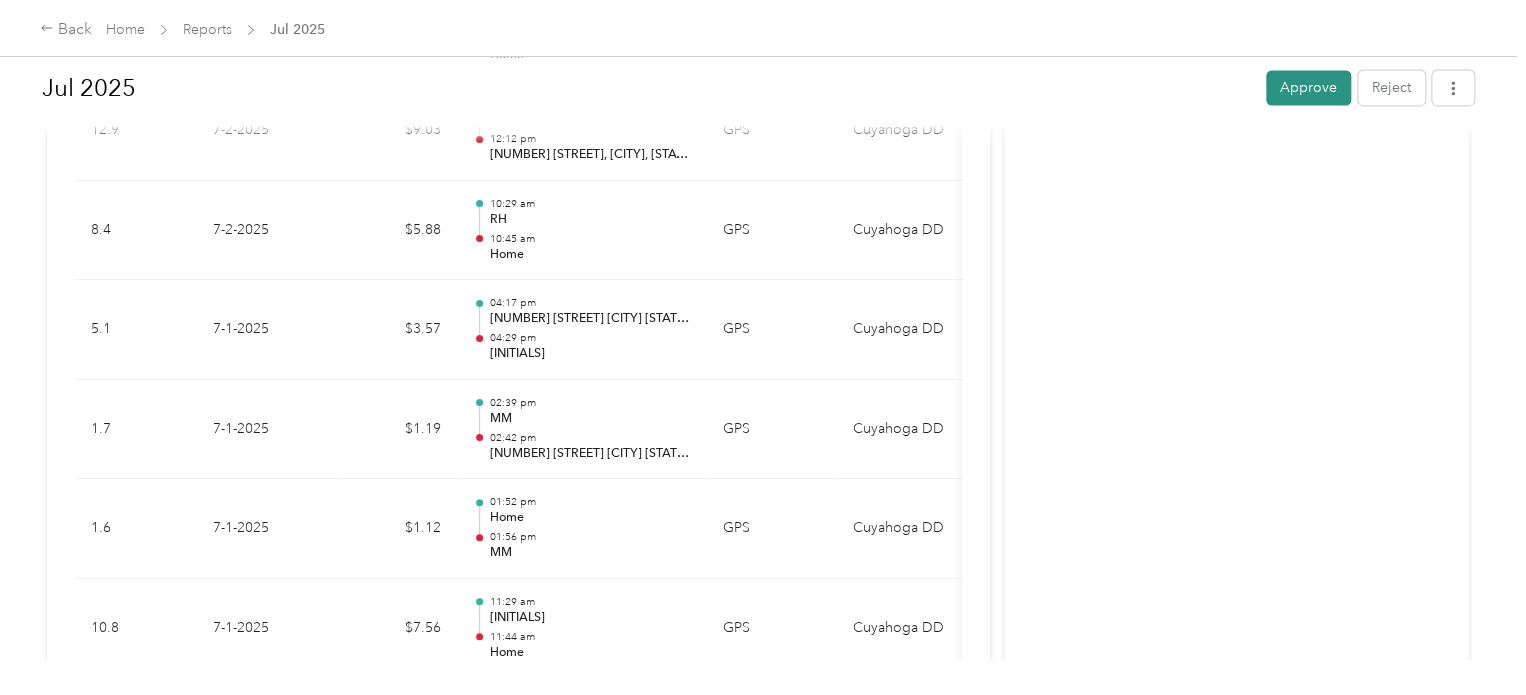 click on "Jul 2025 Approve Reject" at bounding box center (758, 91) 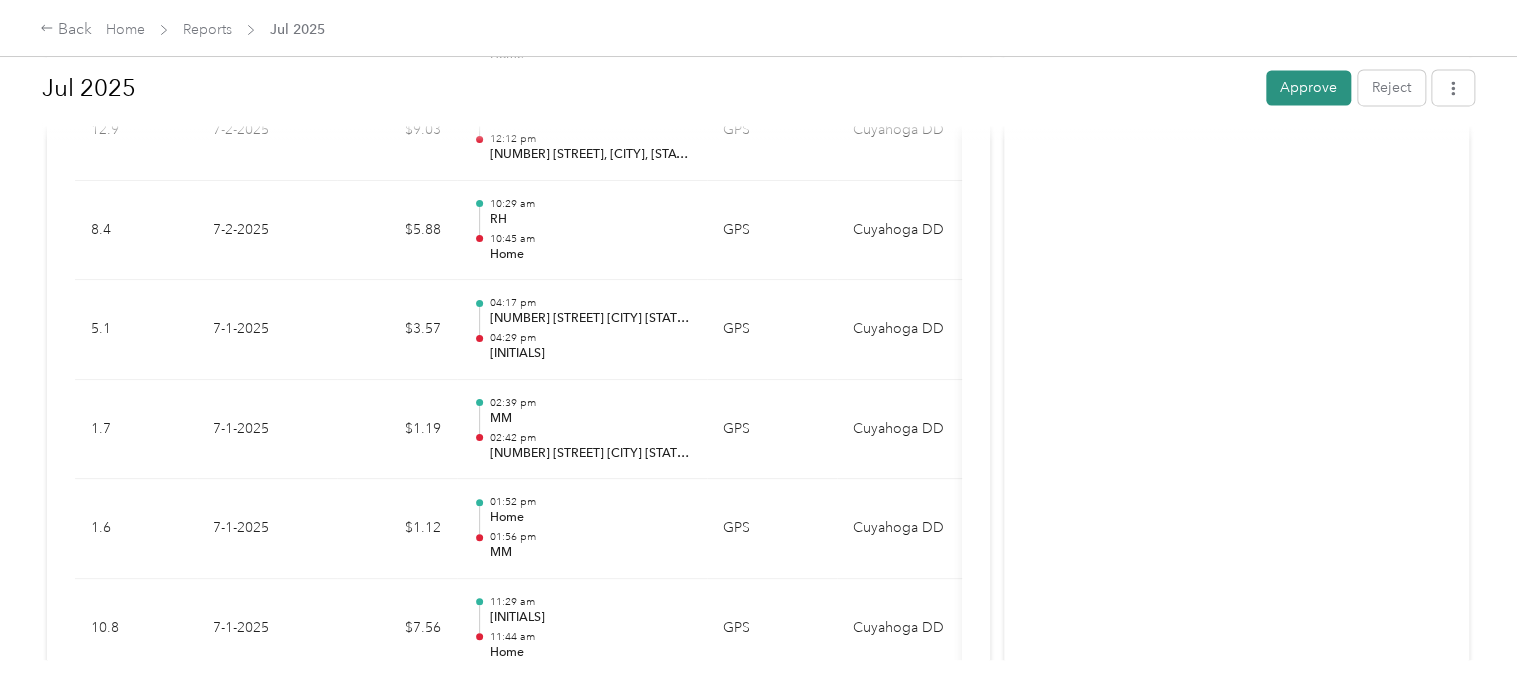 click on "Approve" at bounding box center (1308, 87) 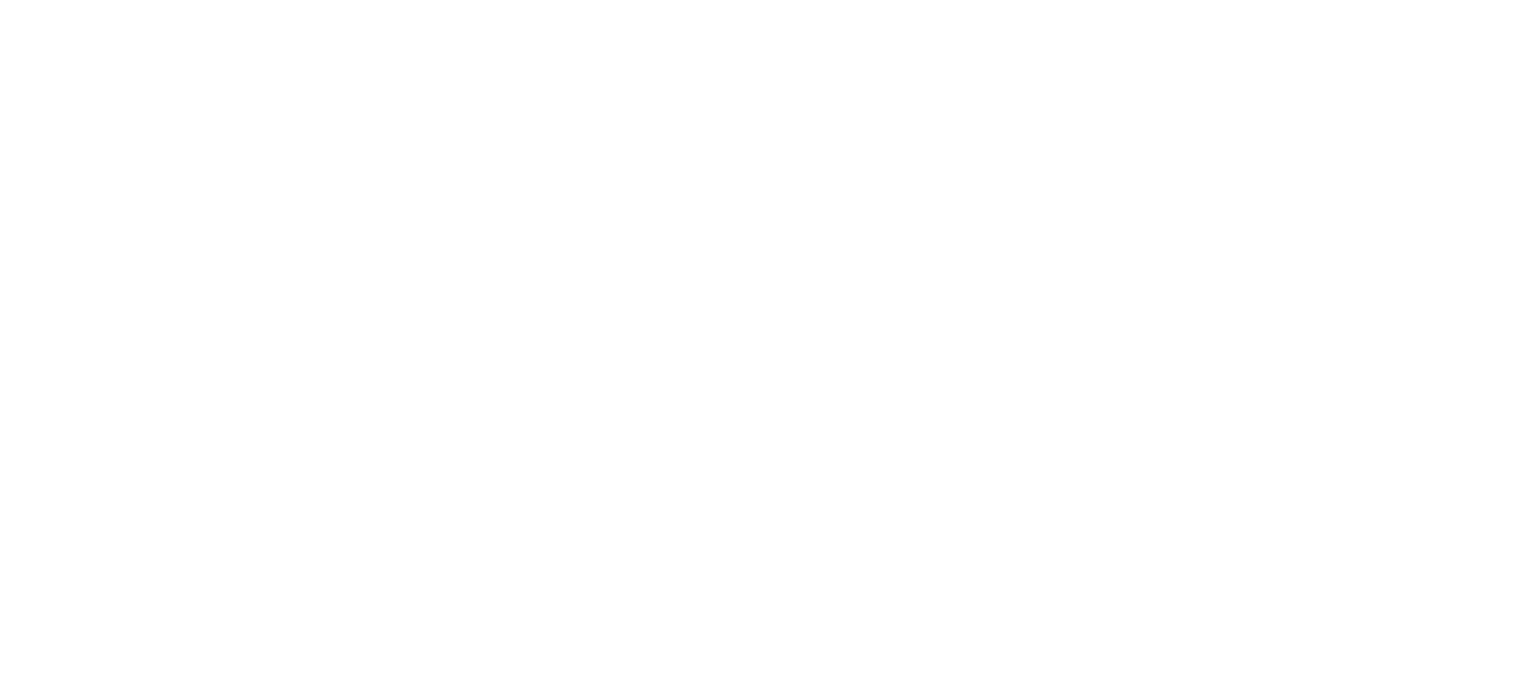 scroll, scrollTop: 0, scrollLeft: 0, axis: both 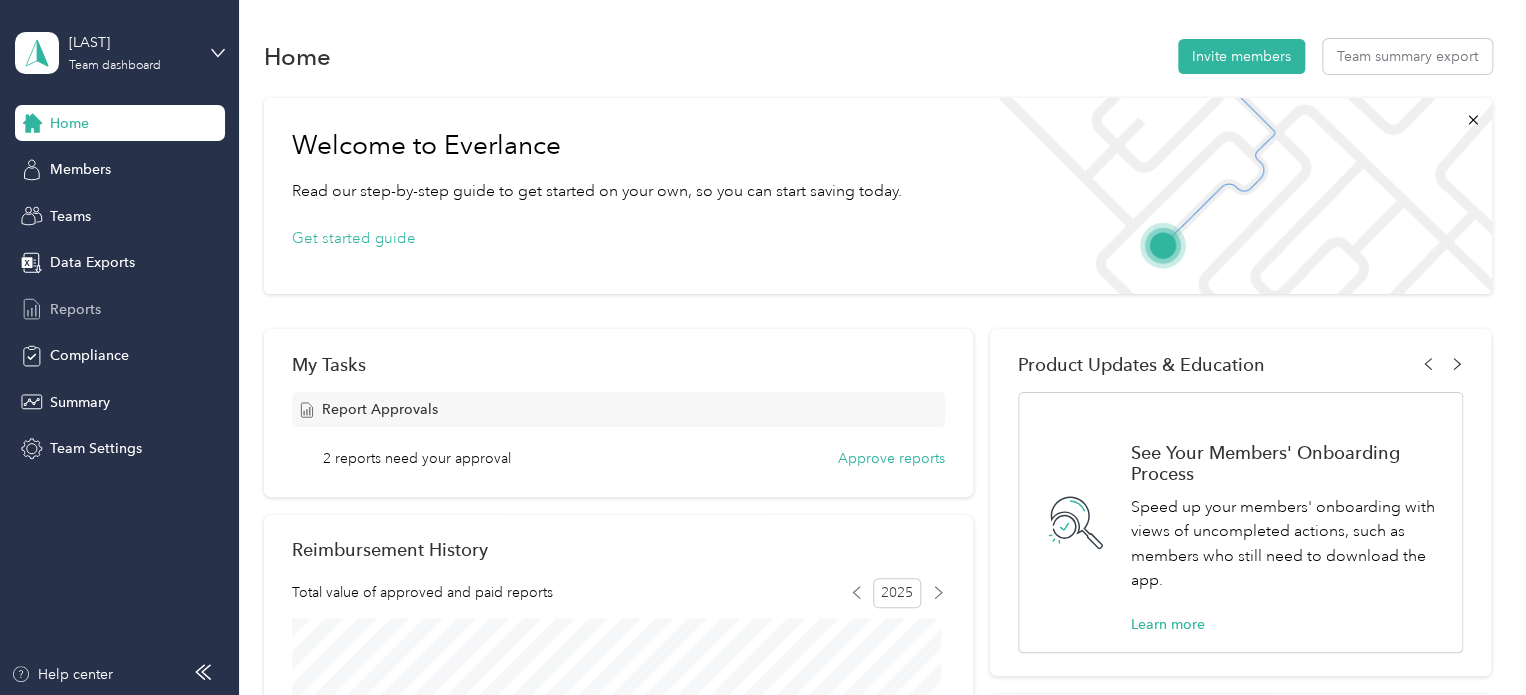 click on "Reports" at bounding box center (75, 309) 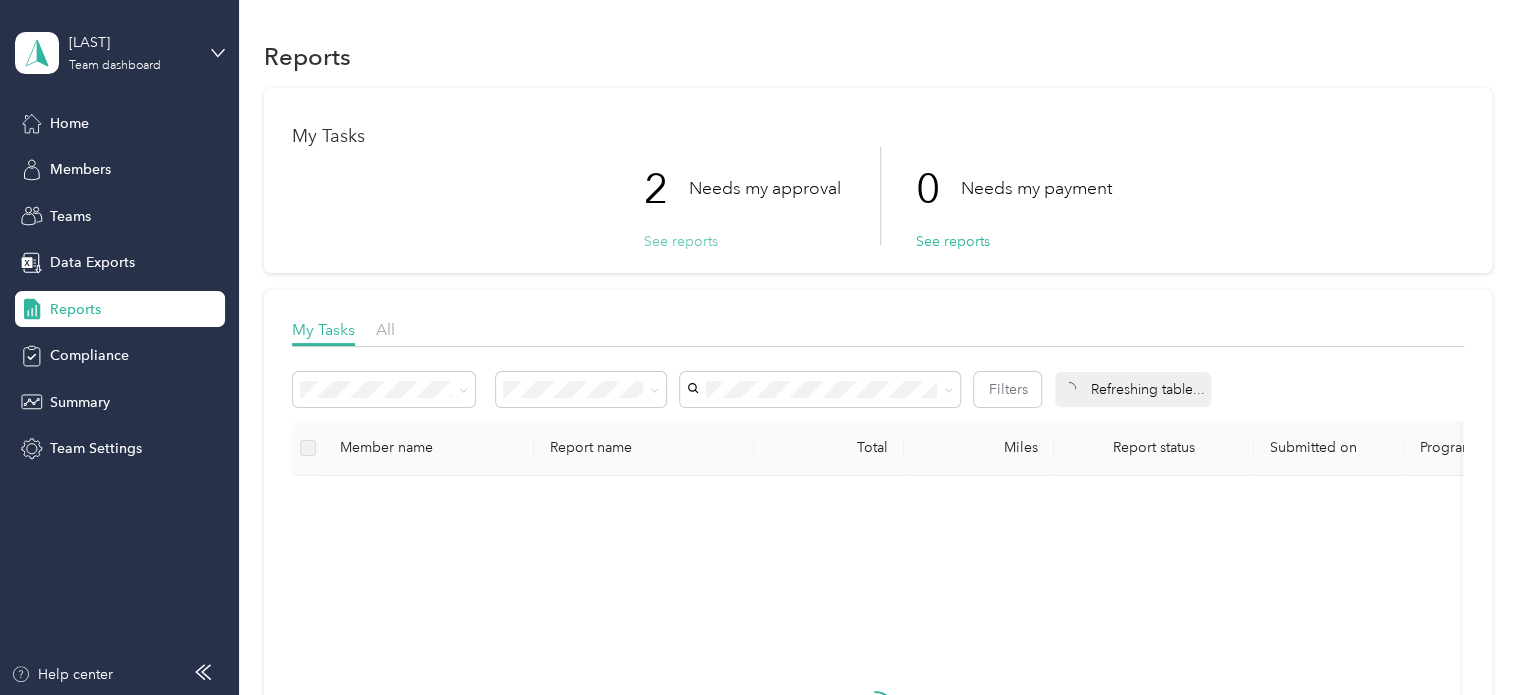 click on "See reports" at bounding box center (681, 241) 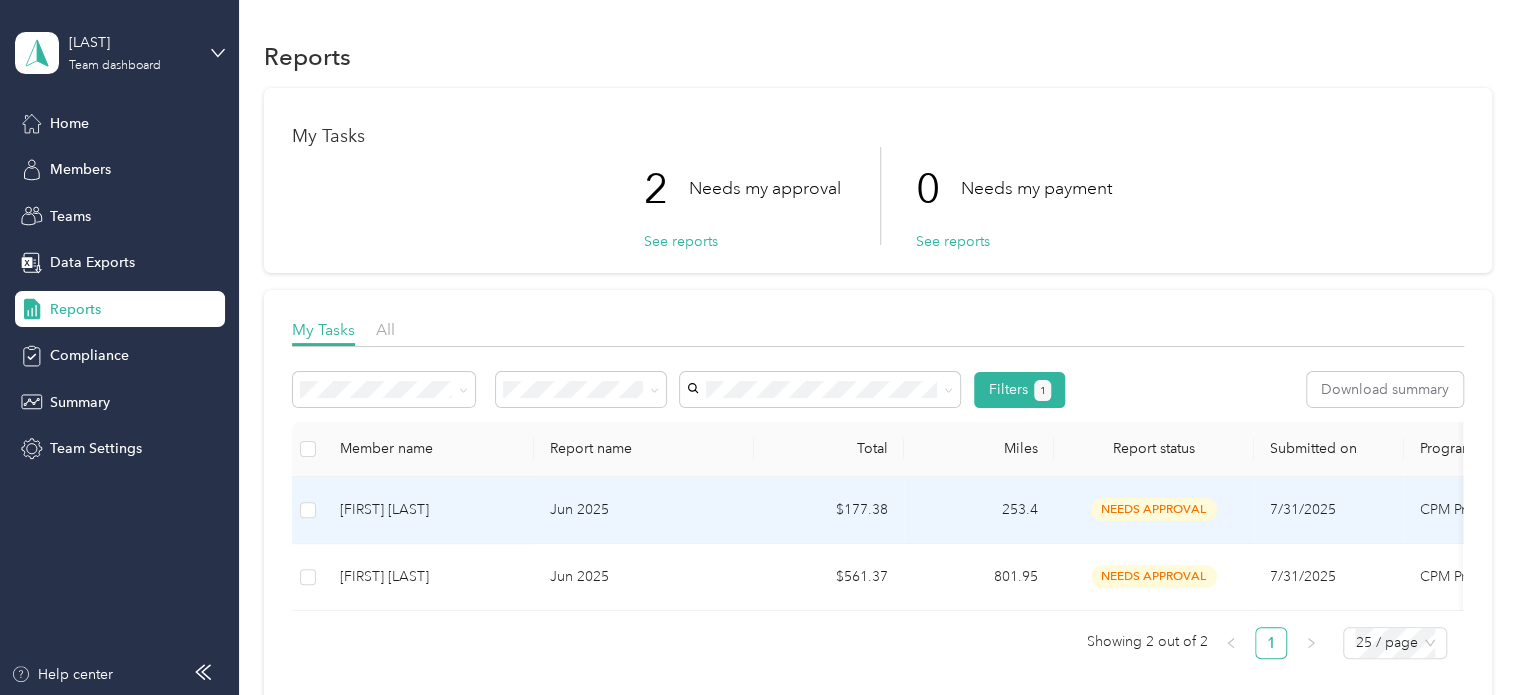 click on "[FIRST] [LAST]" at bounding box center (429, 510) 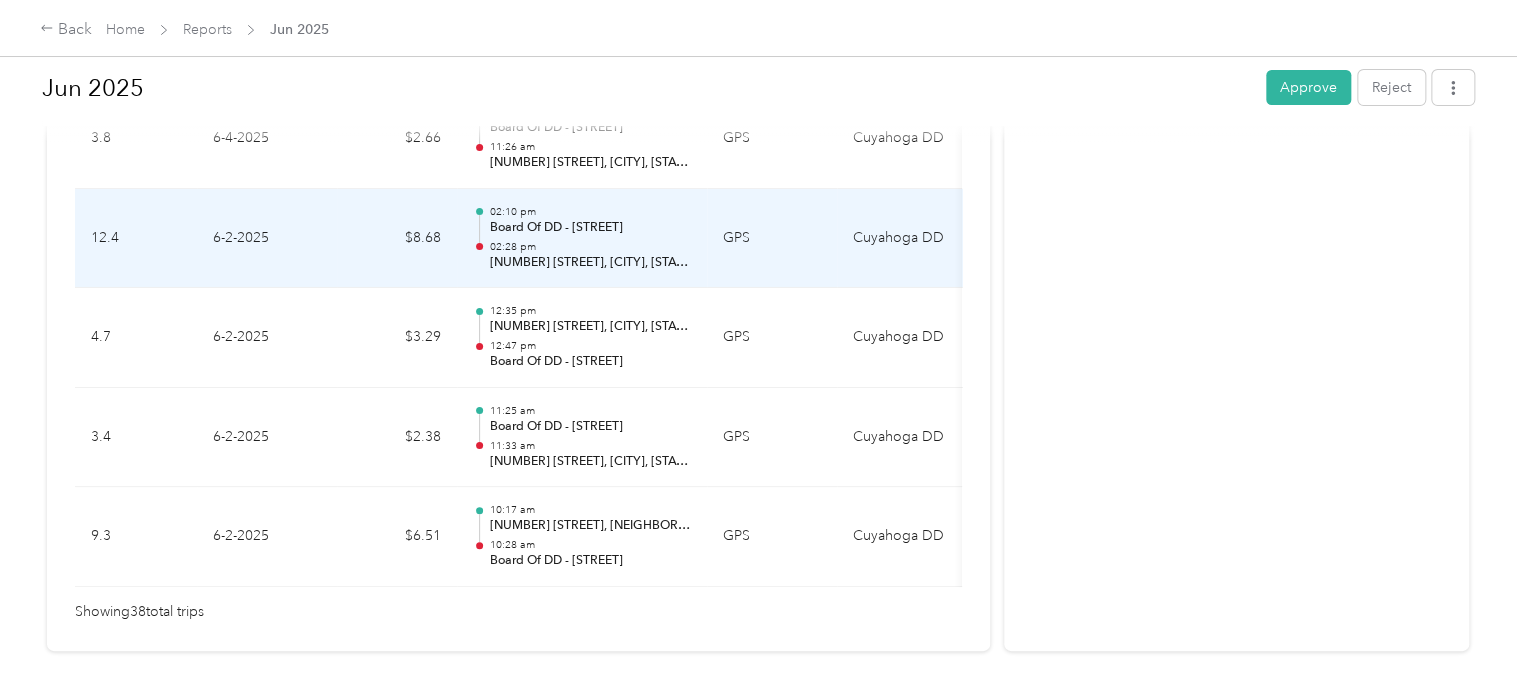 scroll, scrollTop: 3900, scrollLeft: 0, axis: vertical 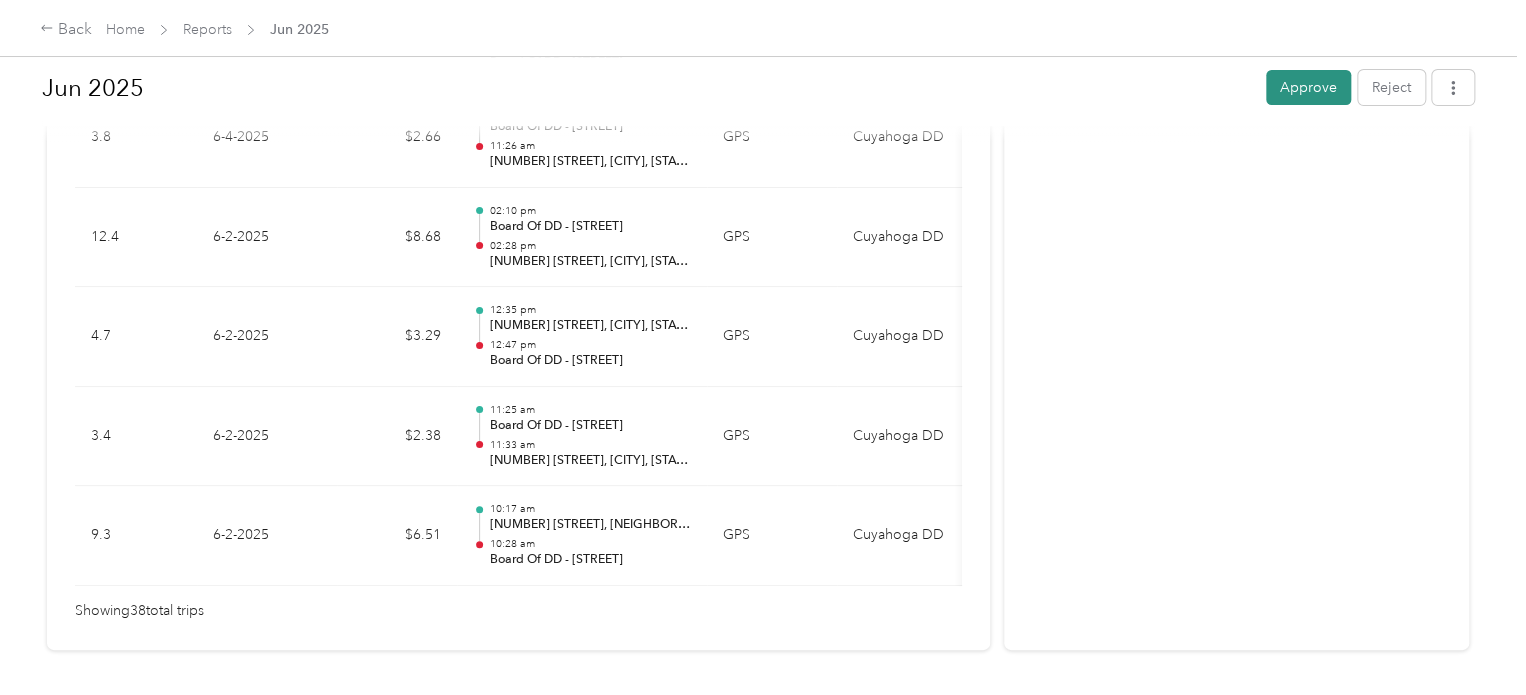 click on "Approve" at bounding box center (1308, 87) 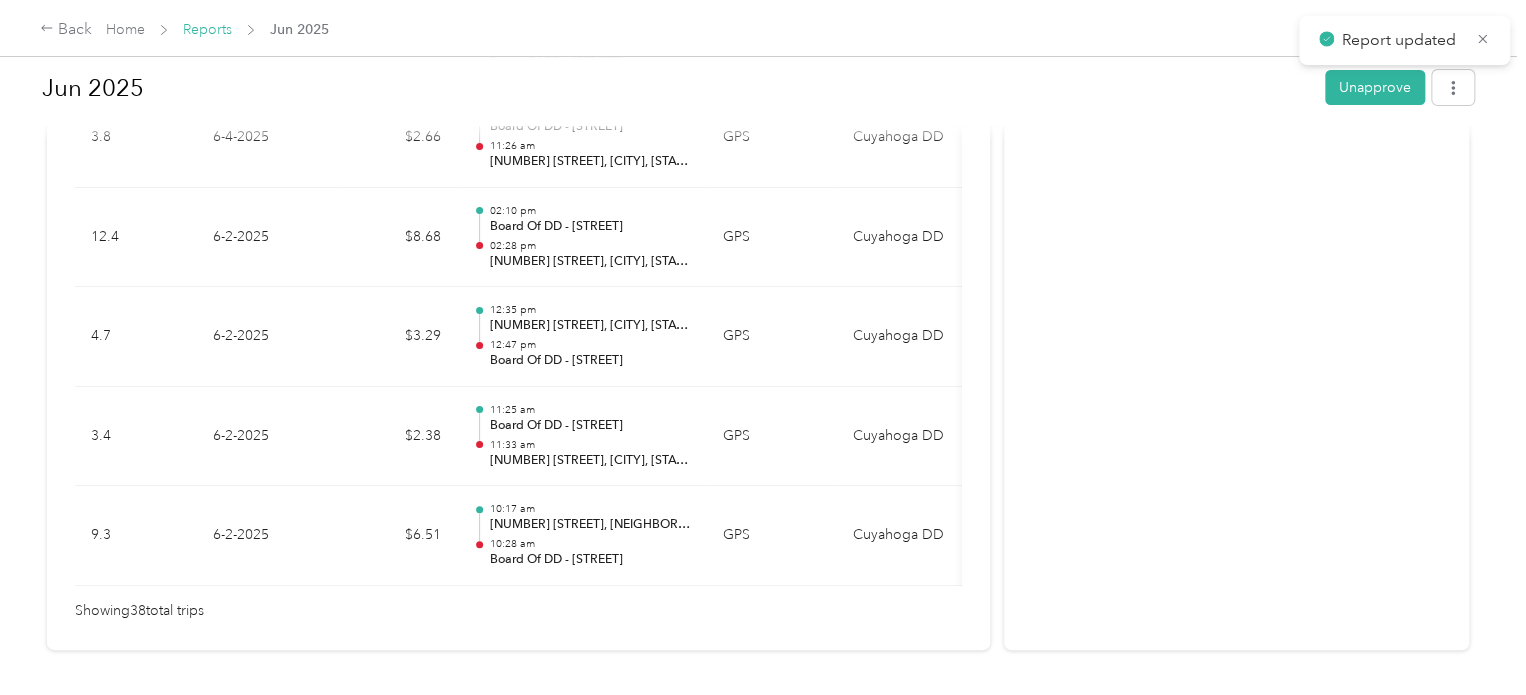 click on "Reports" at bounding box center [207, 29] 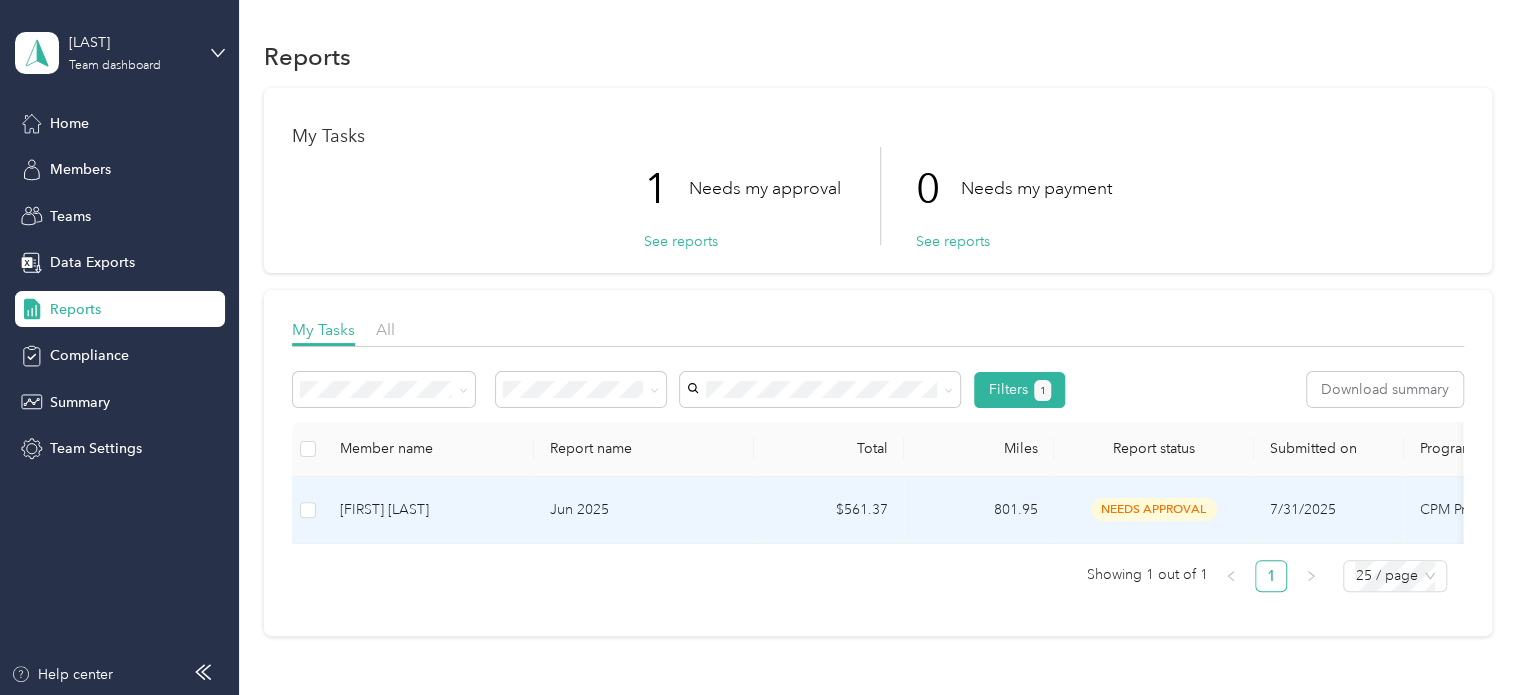 click on "[FIRST] [LAST]" at bounding box center (429, 510) 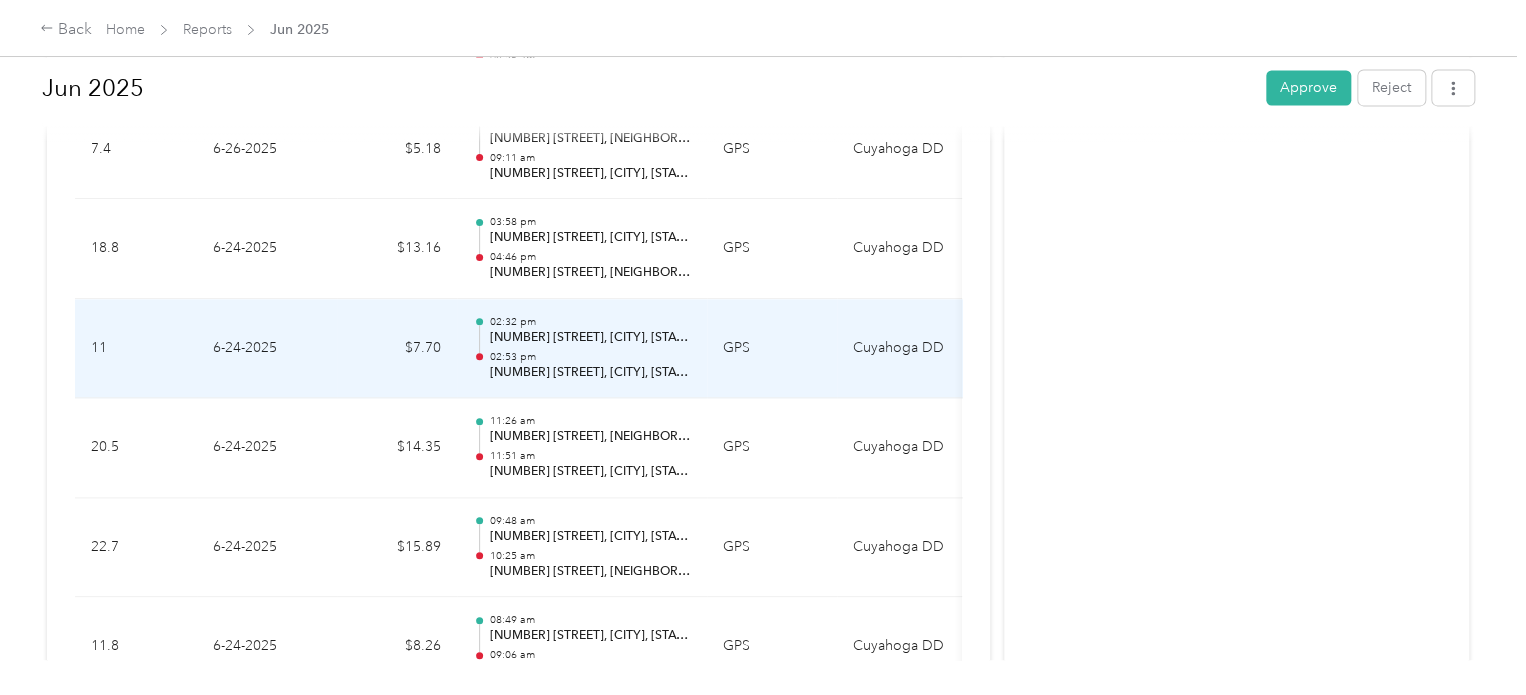 scroll, scrollTop: 1700, scrollLeft: 0, axis: vertical 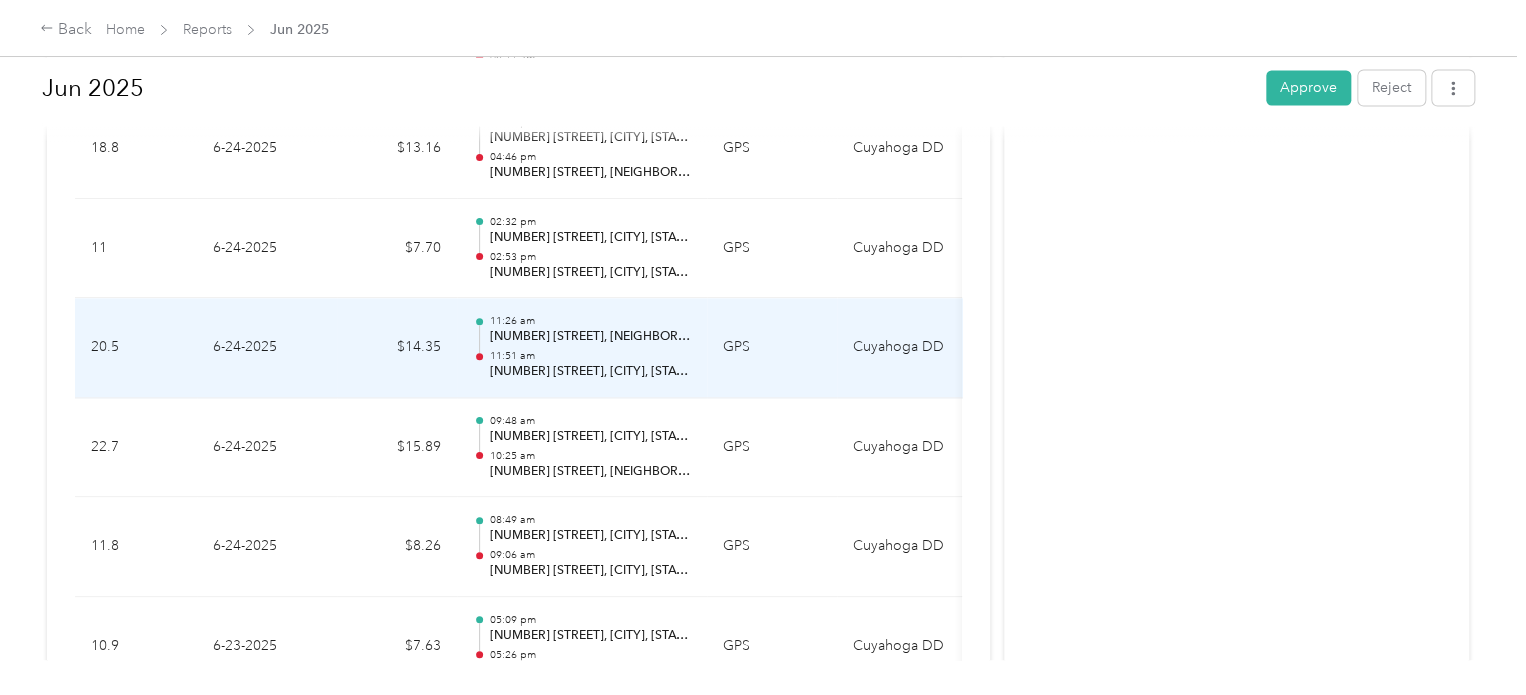 click on "11:51 am" at bounding box center (590, 356) 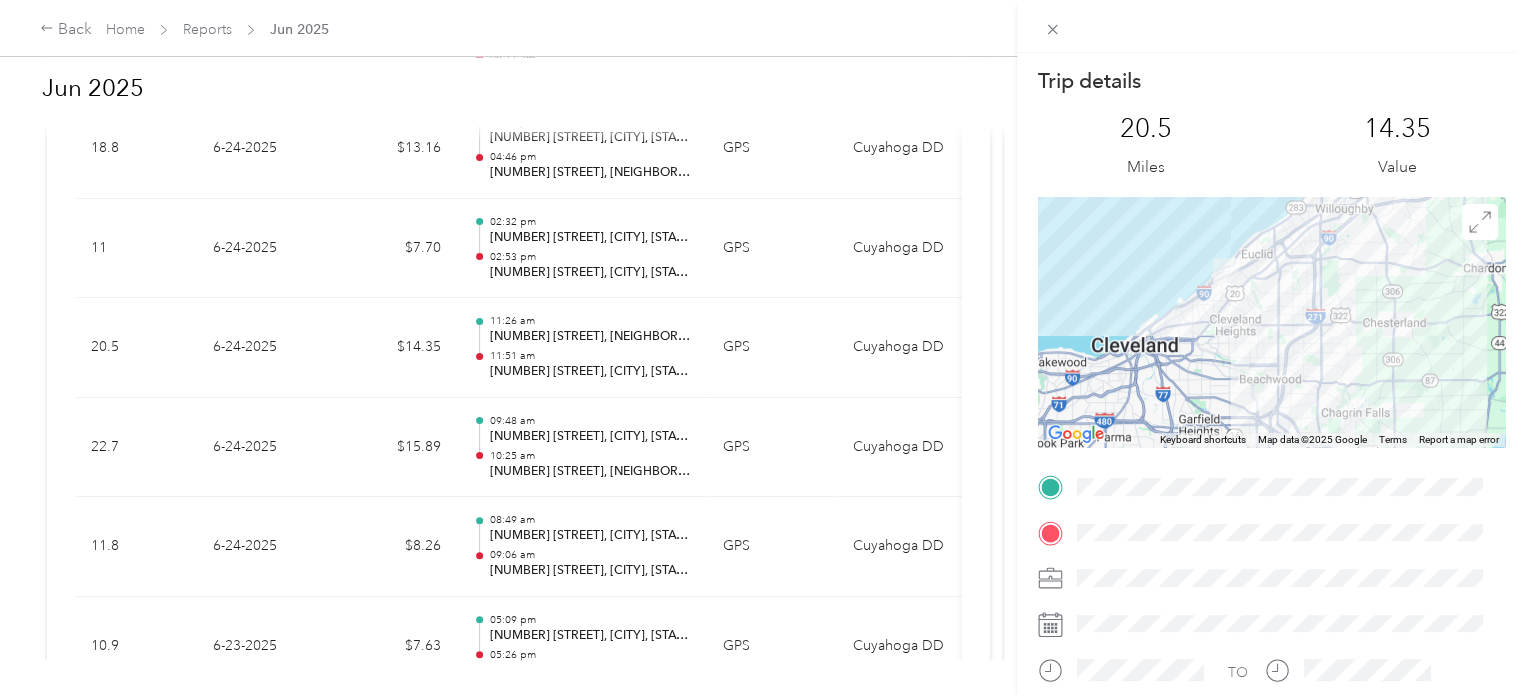 click on "Trip details This trip cannot be edited because it is either under review, approved, or paid. Contact your Team Manager to edit it. 20.5 Miles 14.35 Value  ← Move left → Move right ↑ Move up ↓ Move down + Zoom in - Zoom out Home Jump left by 75% End Jump right by 75% Page Up Jump up by 75% Page Down Jump down by 75% Keyboard shortcuts Map Data Map data ©2025 Google Map data ©2025 Google 5 km  Click to toggle between metric and imperial units Terms Report a map error TO" at bounding box center [763, 347] 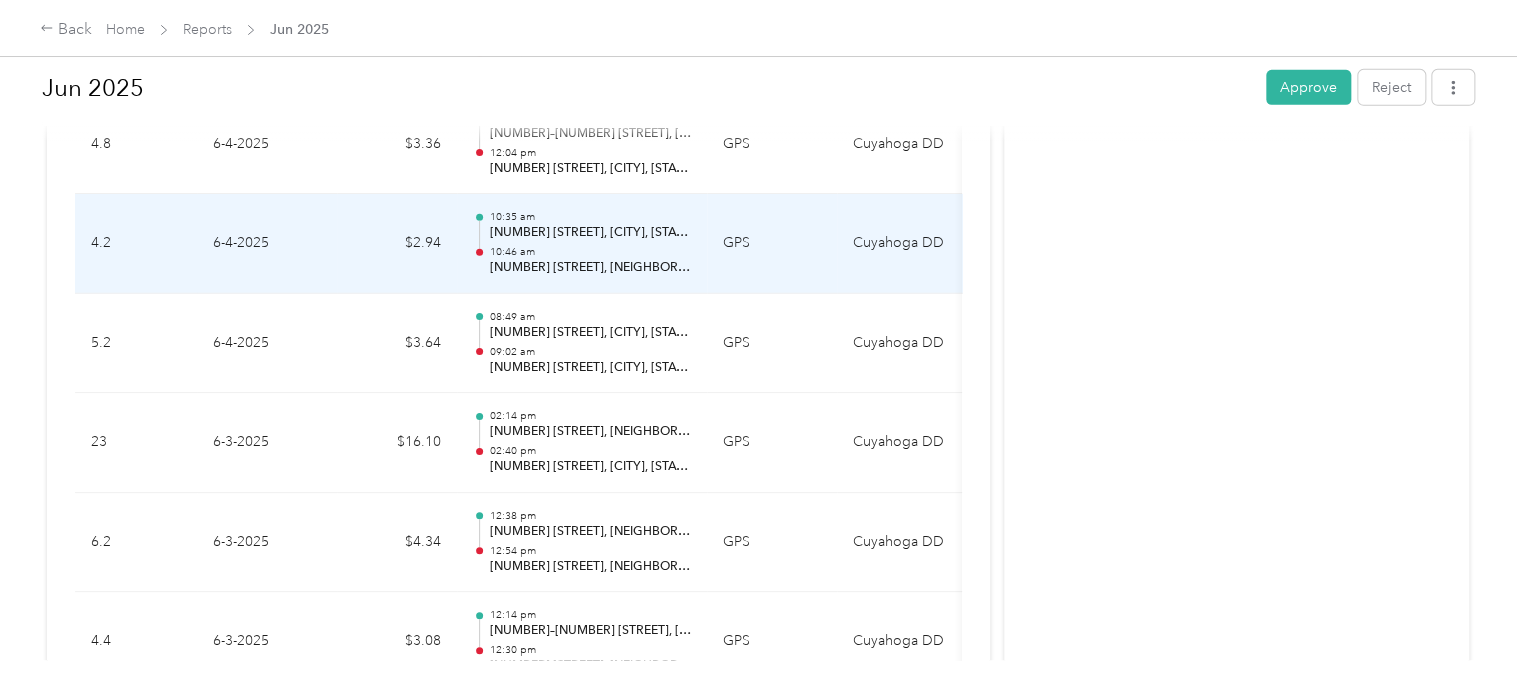 scroll, scrollTop: 7000, scrollLeft: 0, axis: vertical 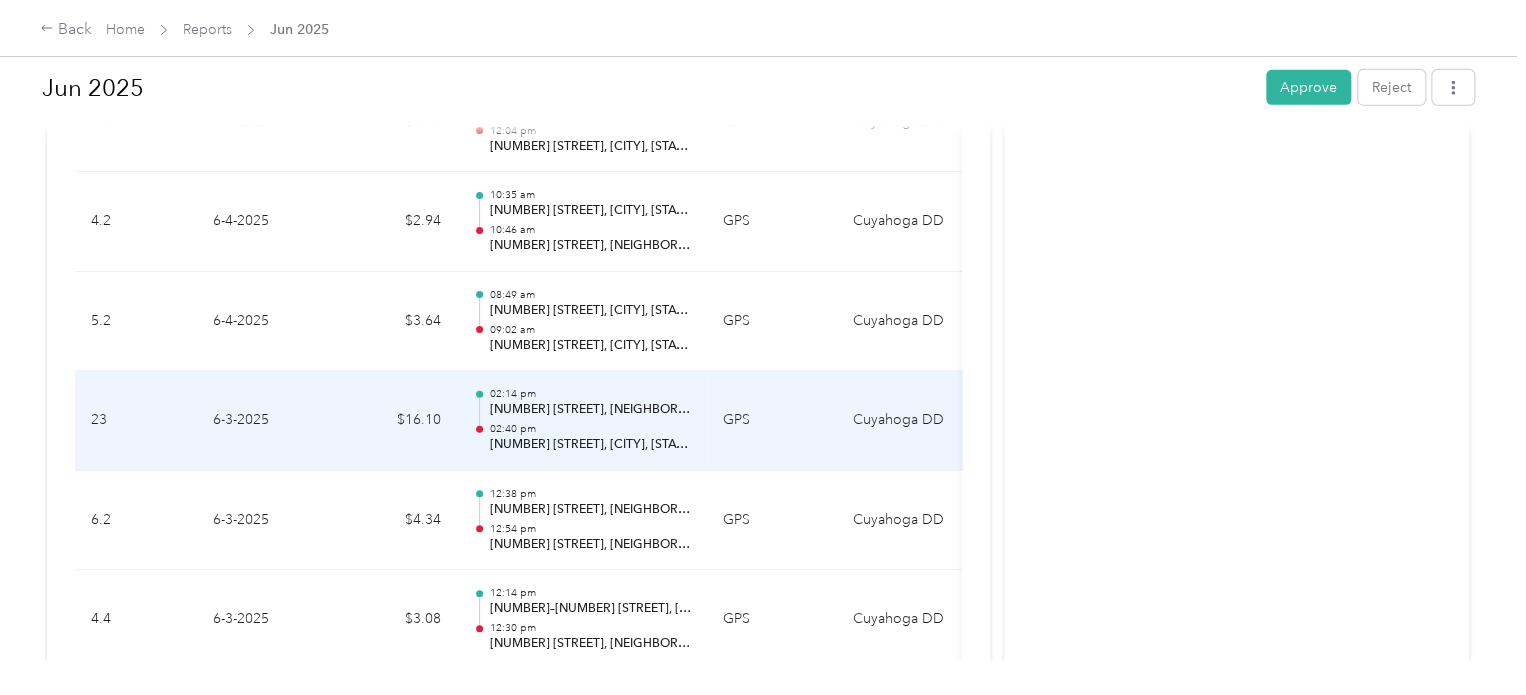 click on "[NUMBER] [STREET], [CITY], [STATE]" at bounding box center (590, 445) 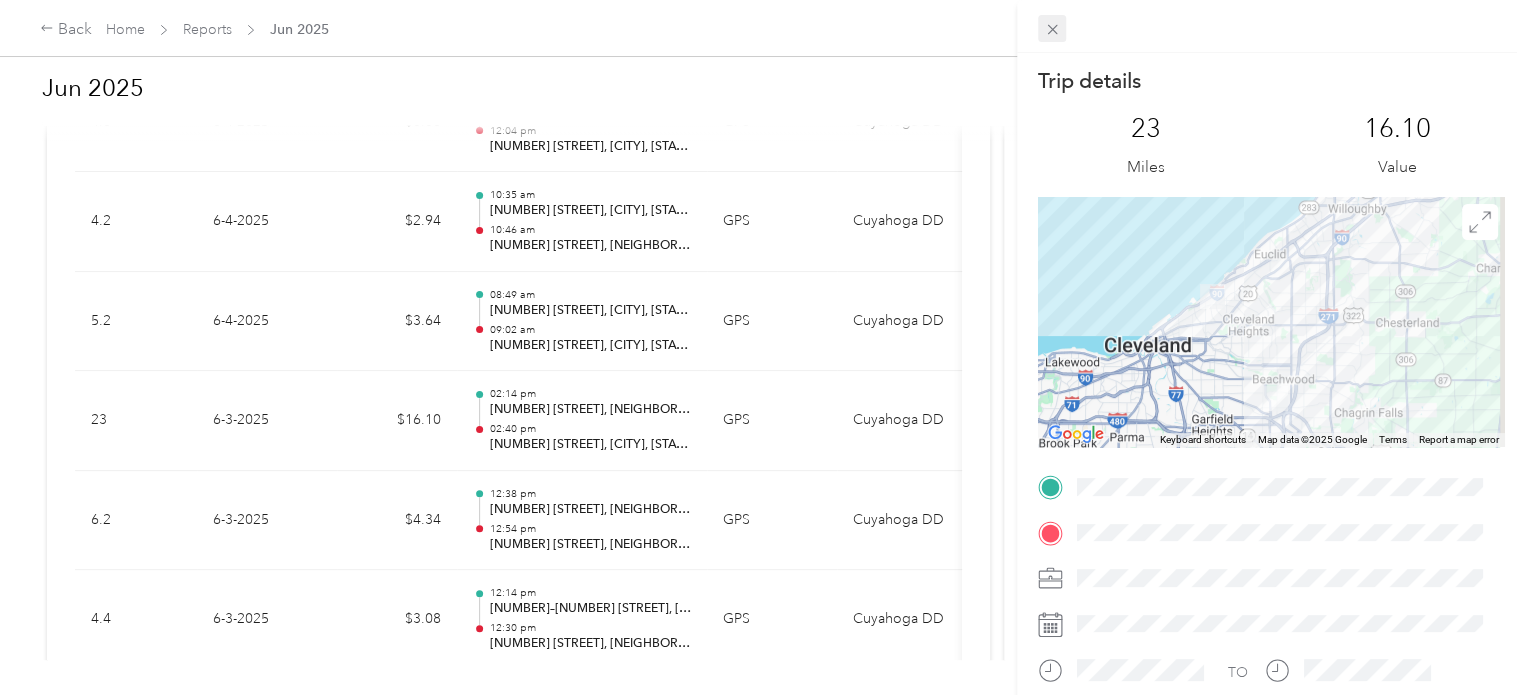 click 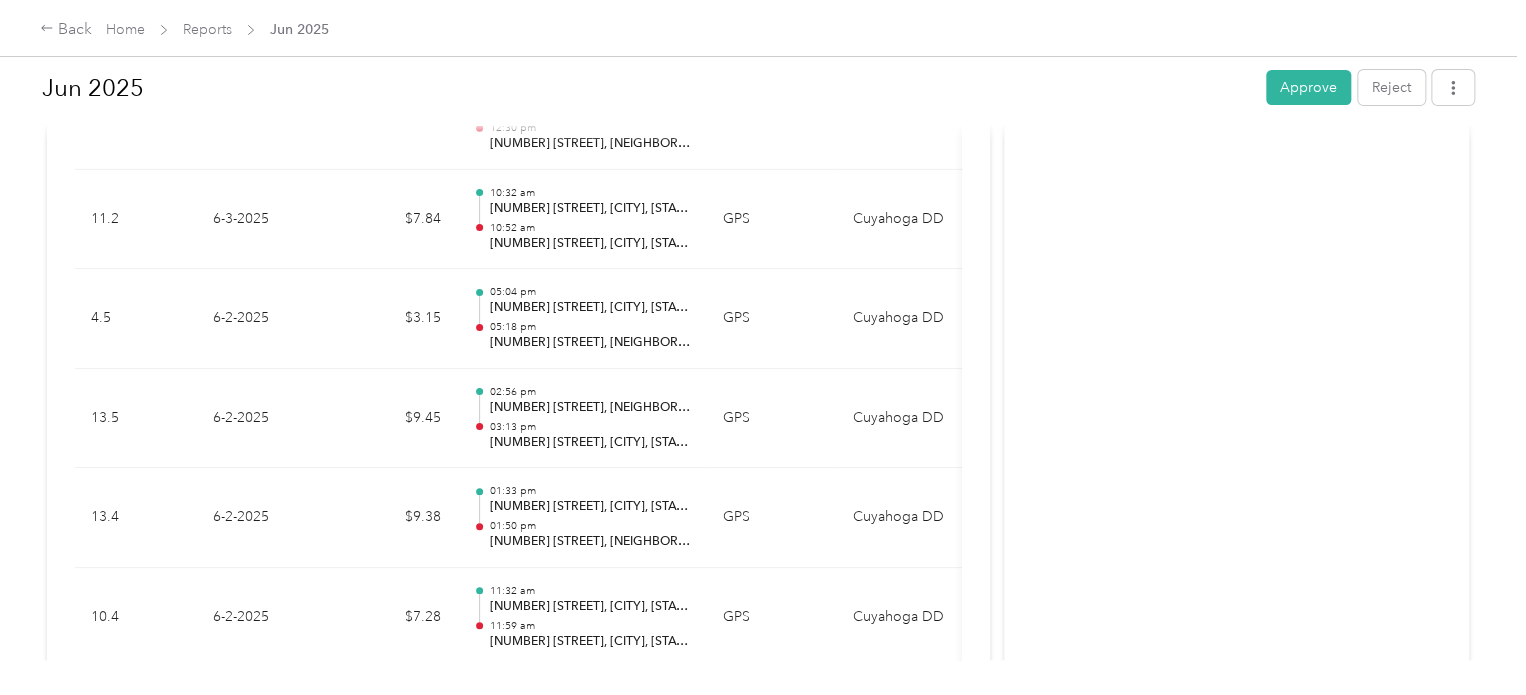 scroll, scrollTop: 7600, scrollLeft: 0, axis: vertical 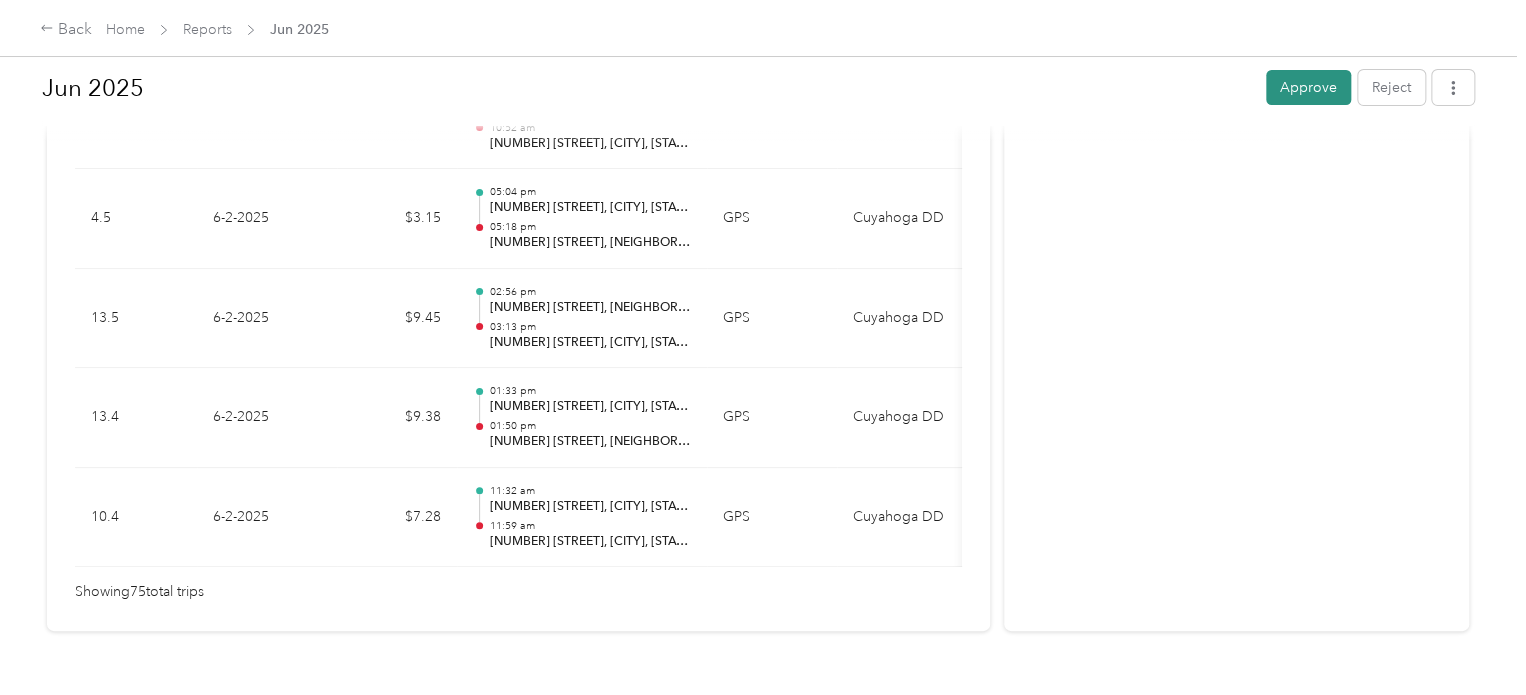 click on "Approve" at bounding box center (1308, 87) 